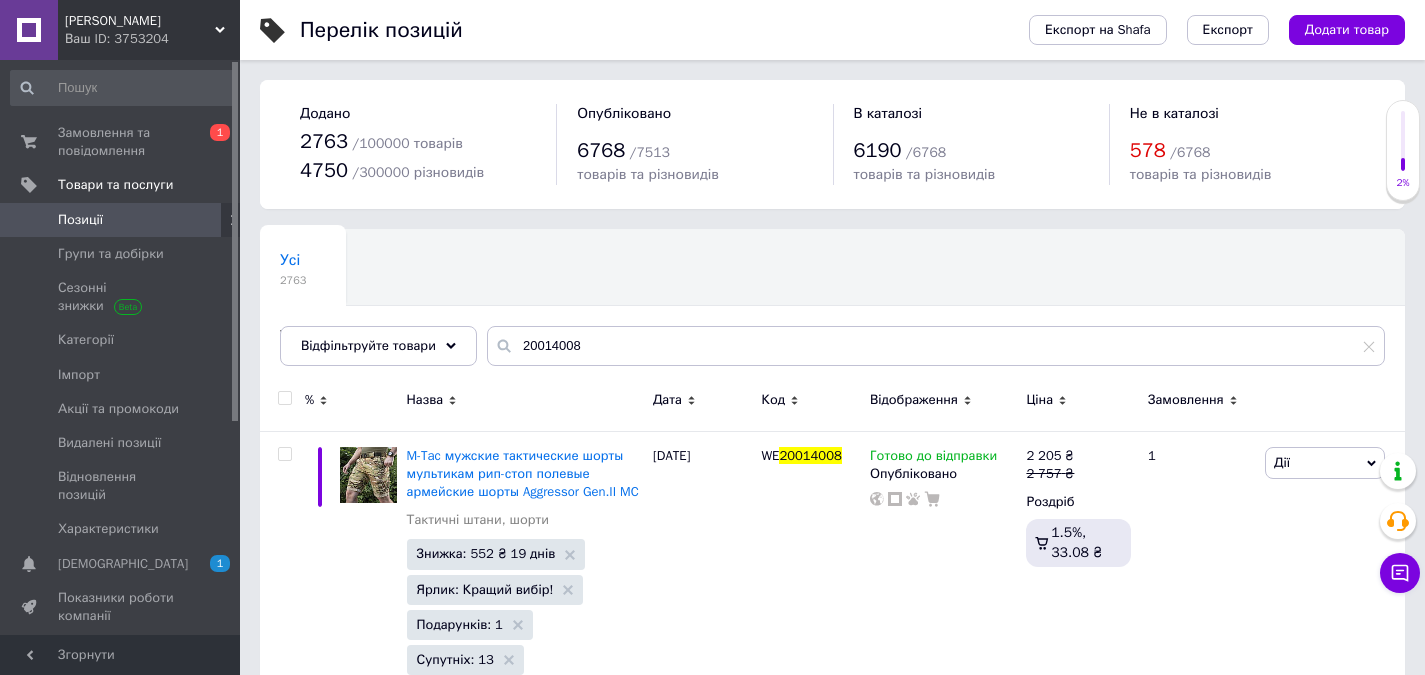 scroll, scrollTop: 0, scrollLeft: 0, axis: both 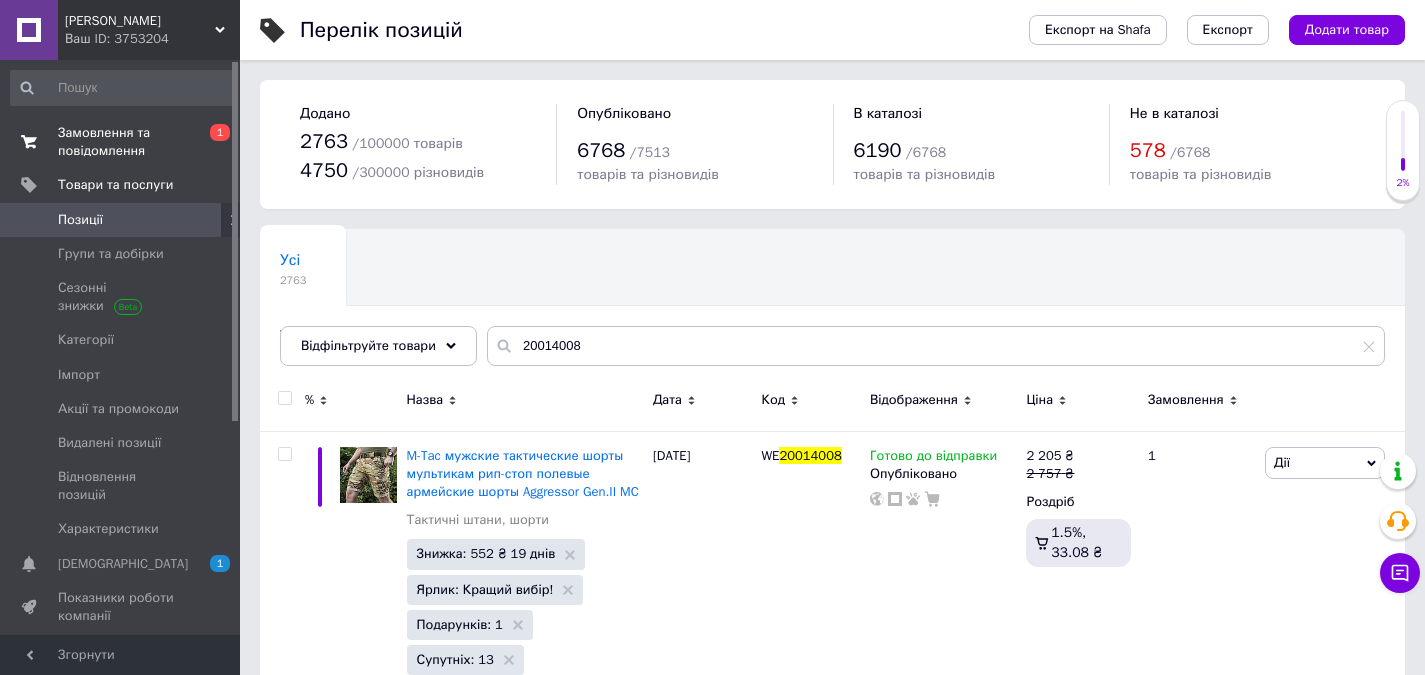 drag, startPoint x: 134, startPoint y: 147, endPoint x: 154, endPoint y: 149, distance: 20.09975 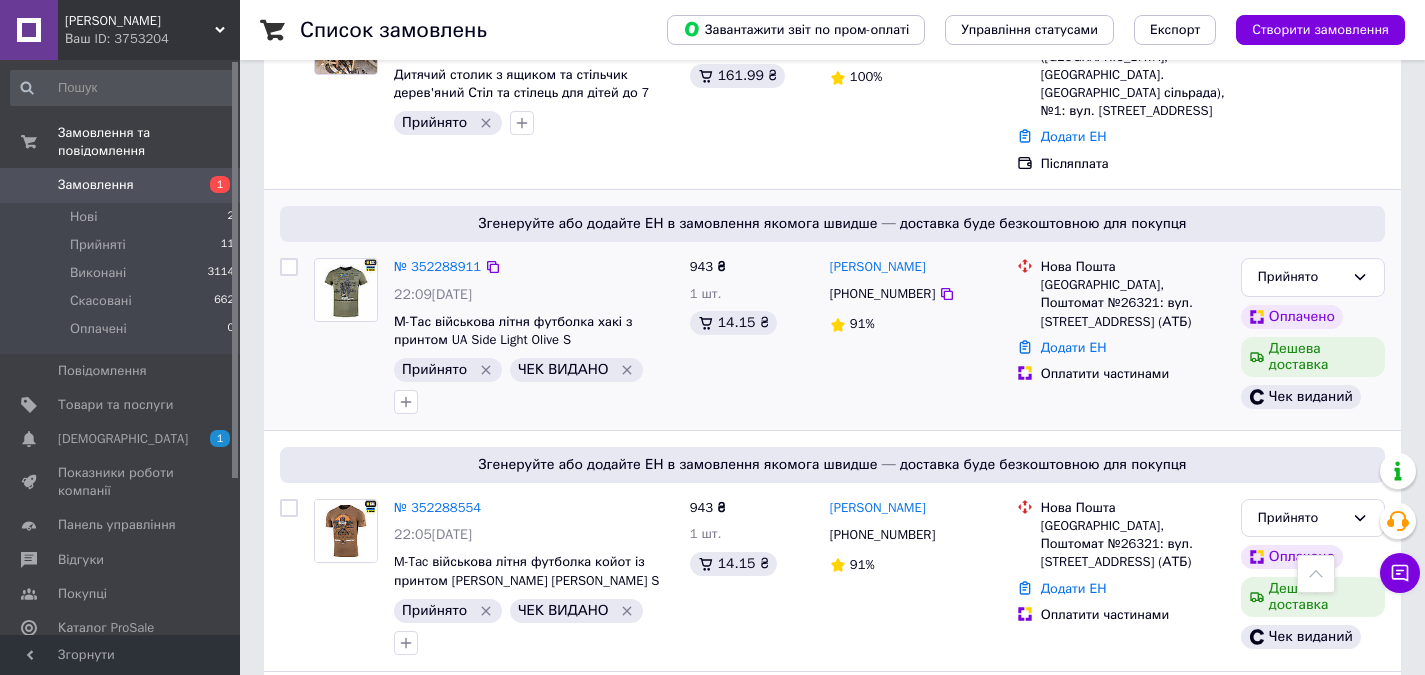 scroll, scrollTop: 900, scrollLeft: 0, axis: vertical 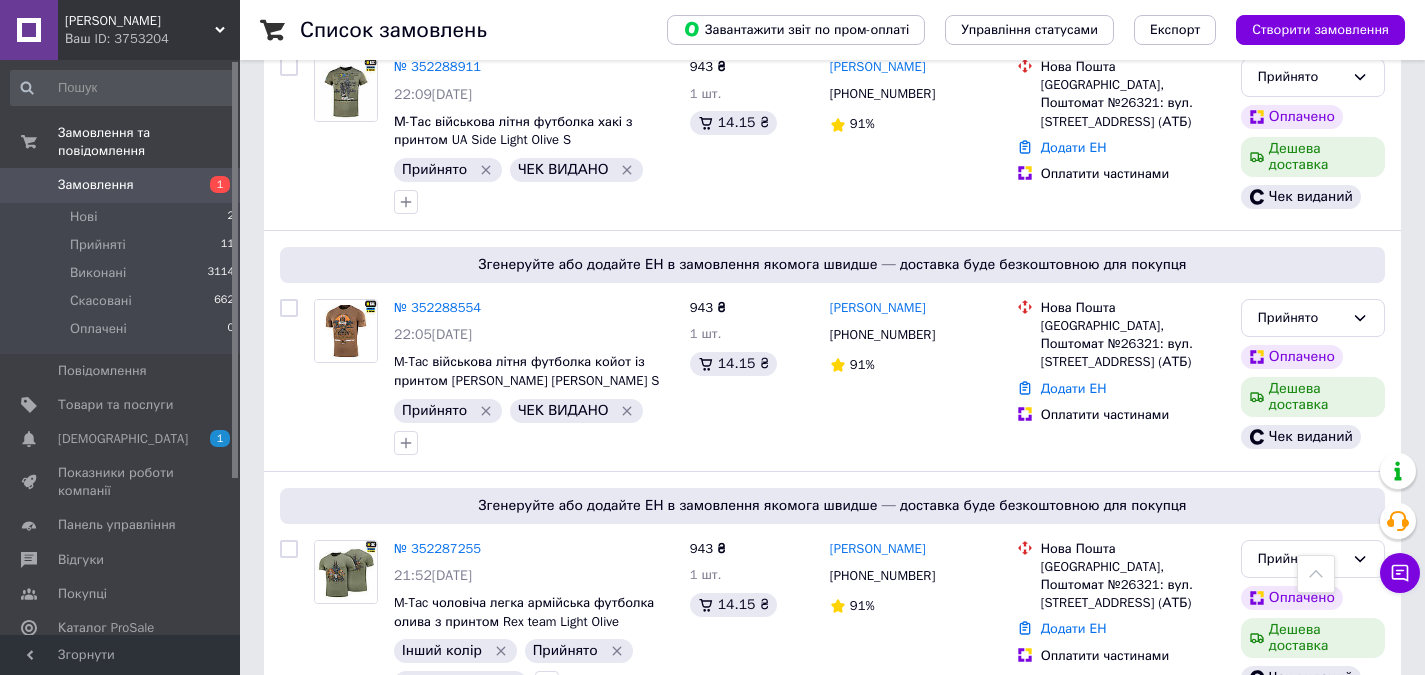 drag, startPoint x: 144, startPoint y: 169, endPoint x: 182, endPoint y: 179, distance: 39.293766 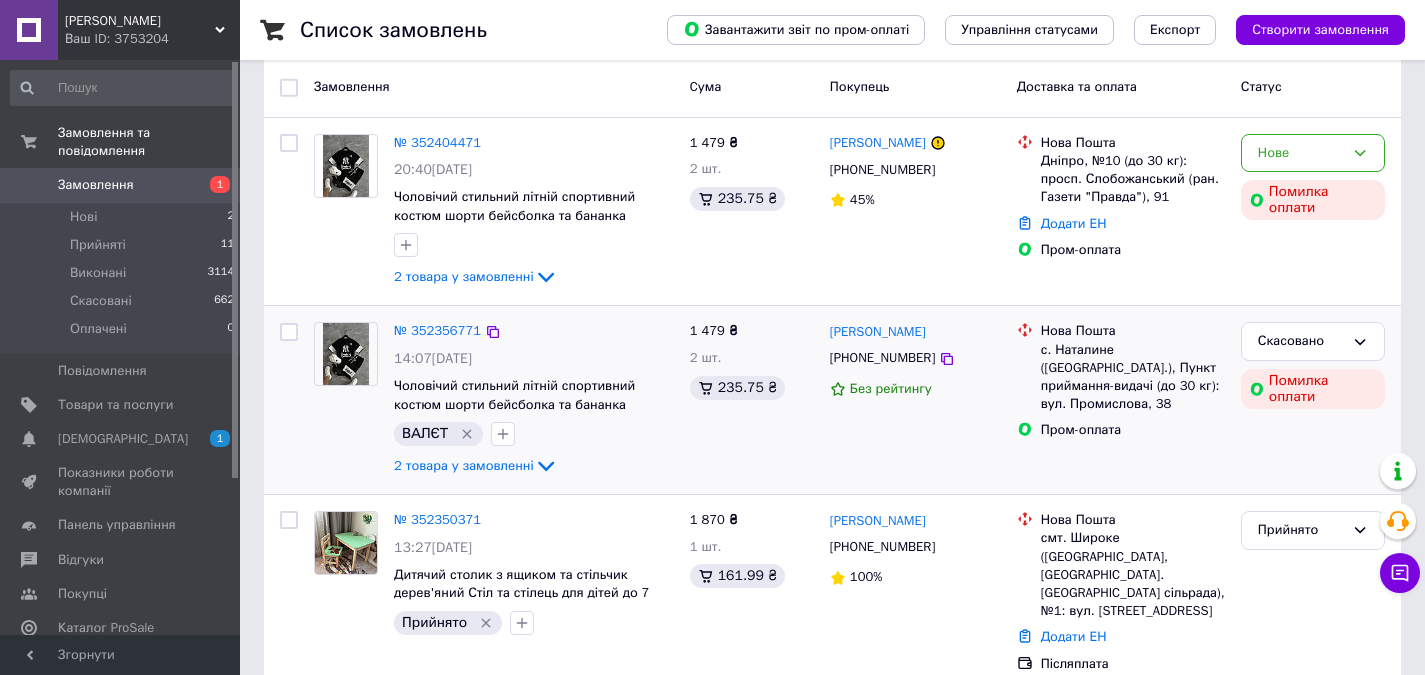 scroll, scrollTop: 400, scrollLeft: 0, axis: vertical 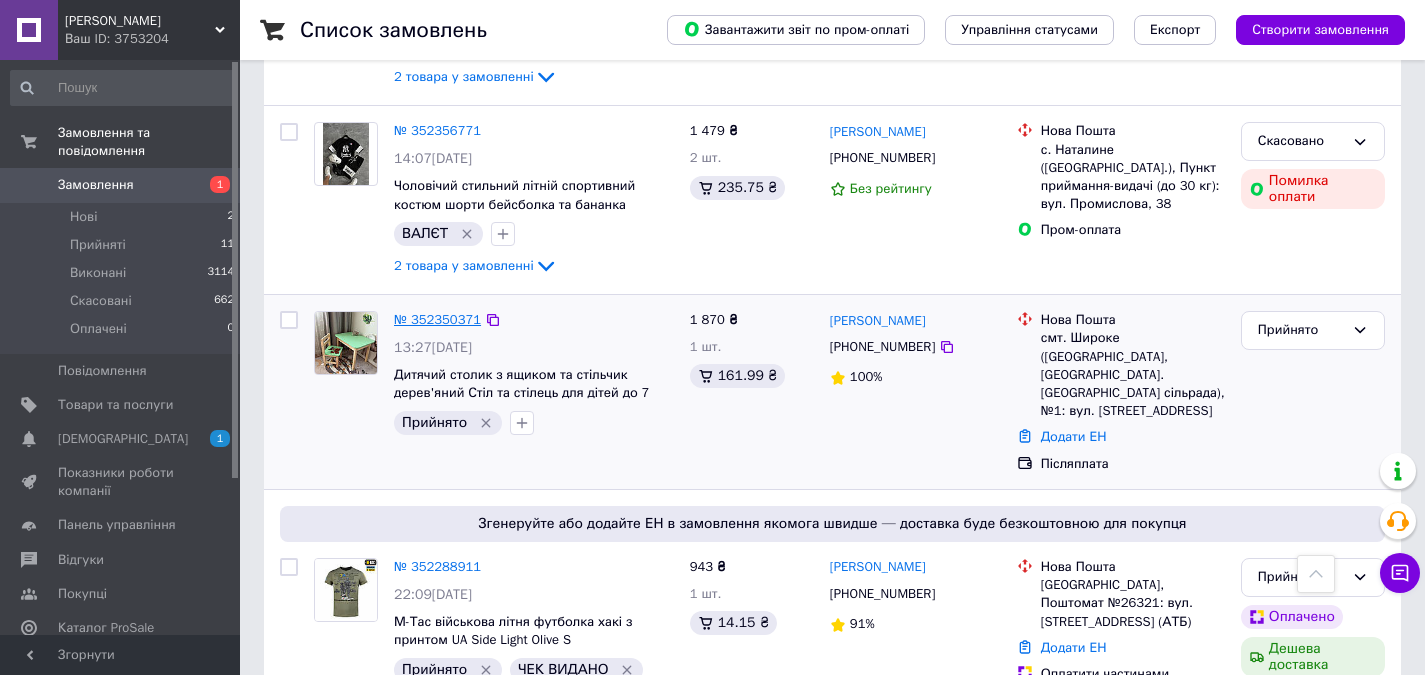 click on "№ 352350371" at bounding box center (437, 319) 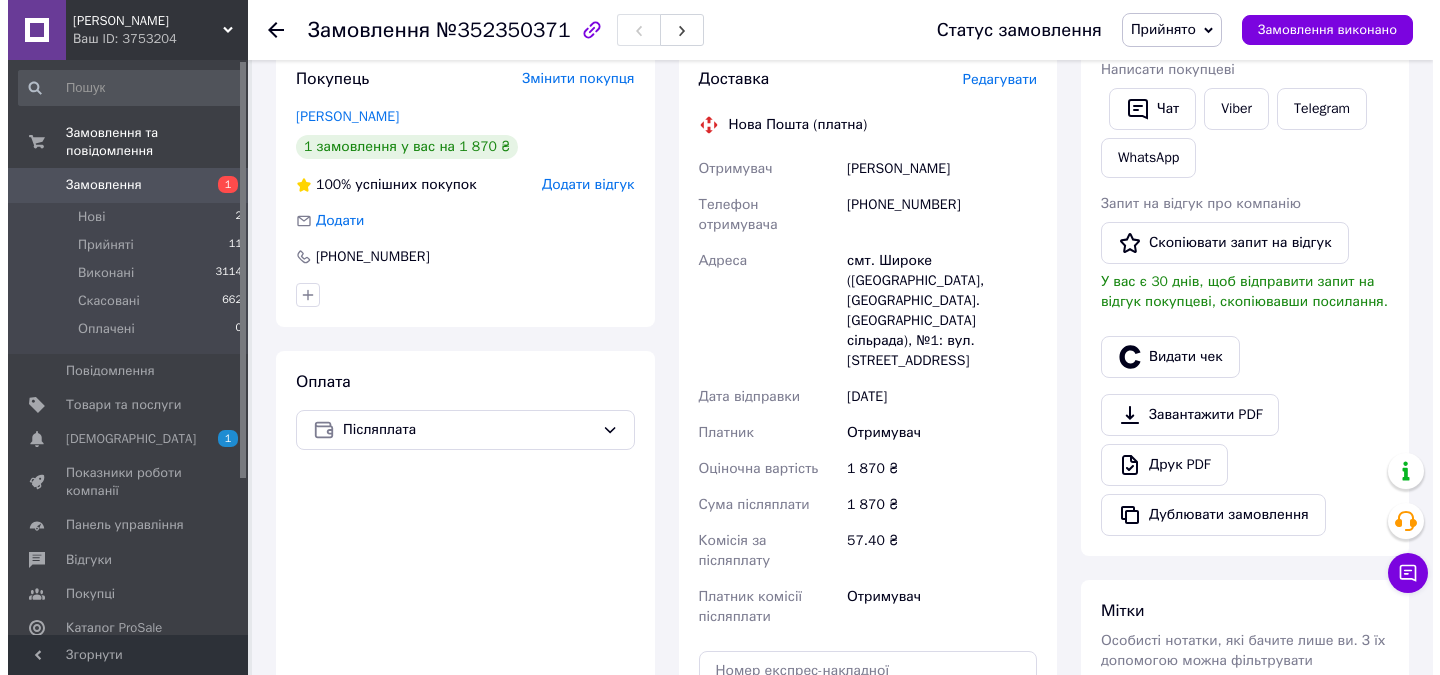 scroll, scrollTop: 400, scrollLeft: 0, axis: vertical 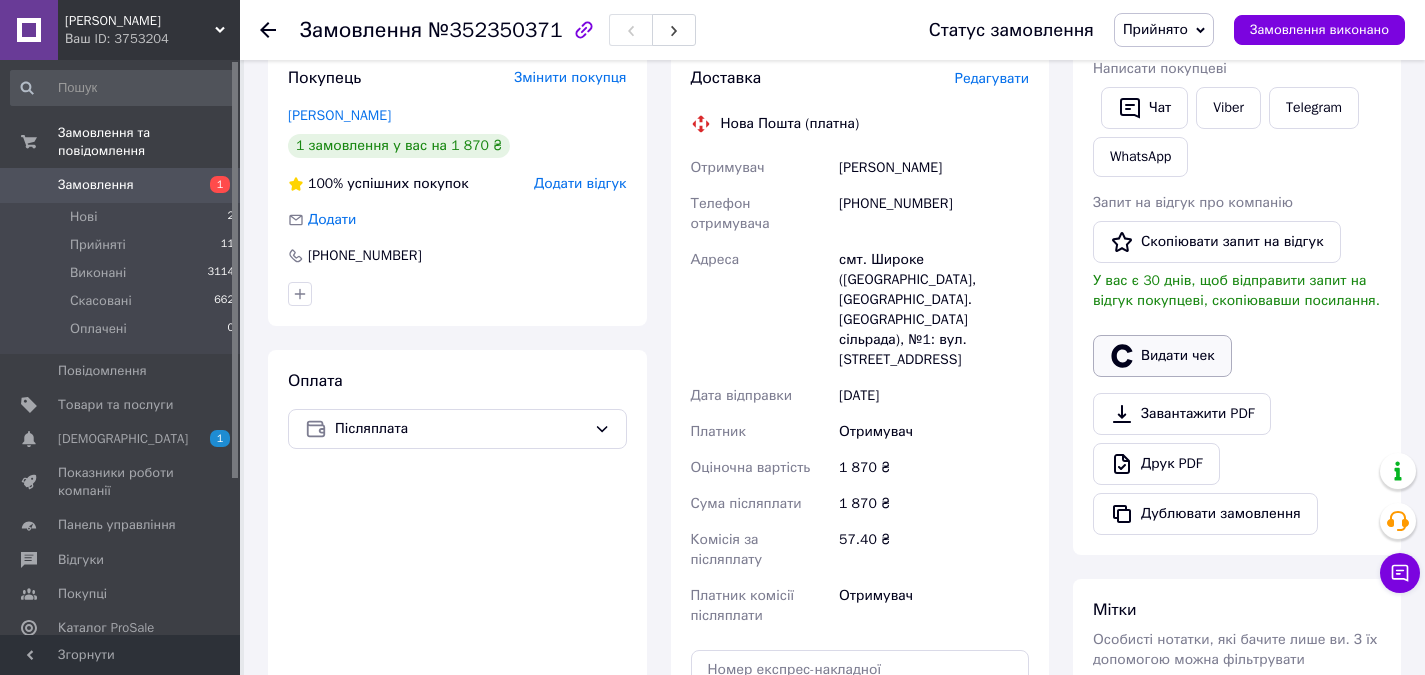 click on "Видати чек" at bounding box center [1162, 356] 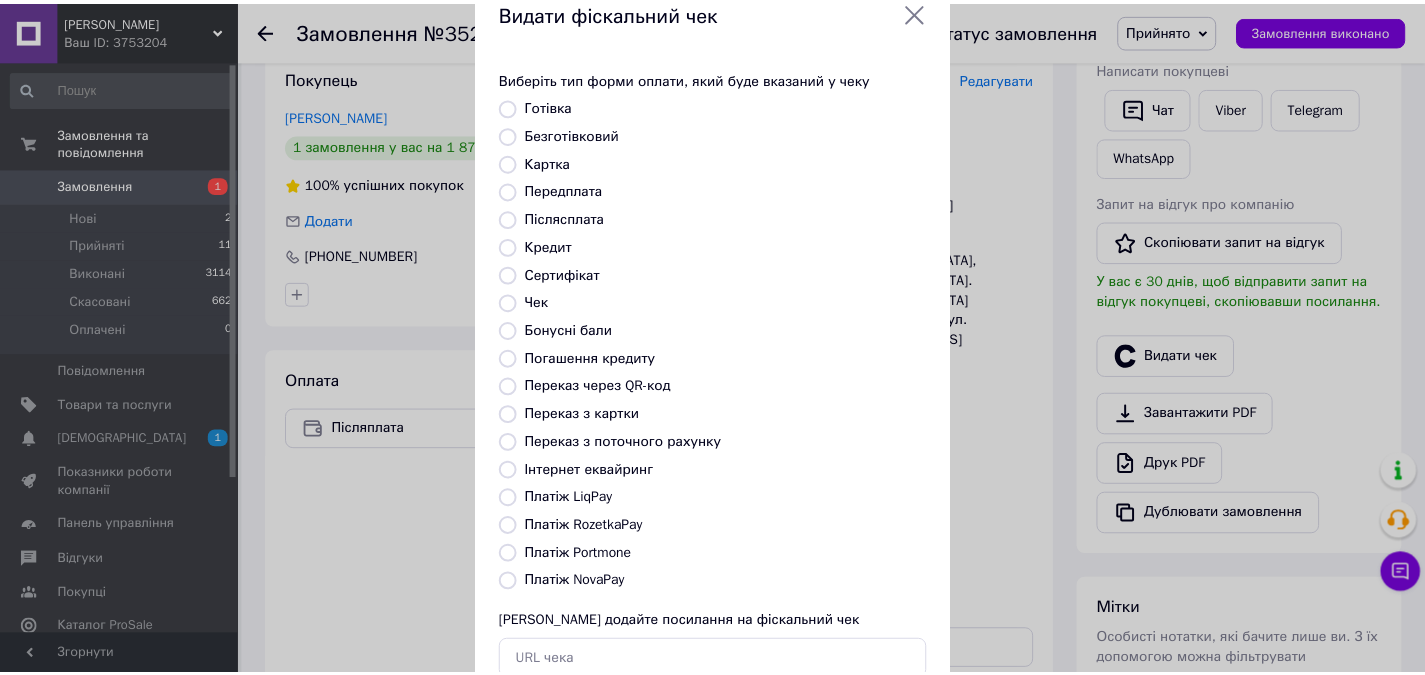 scroll, scrollTop: 184, scrollLeft: 0, axis: vertical 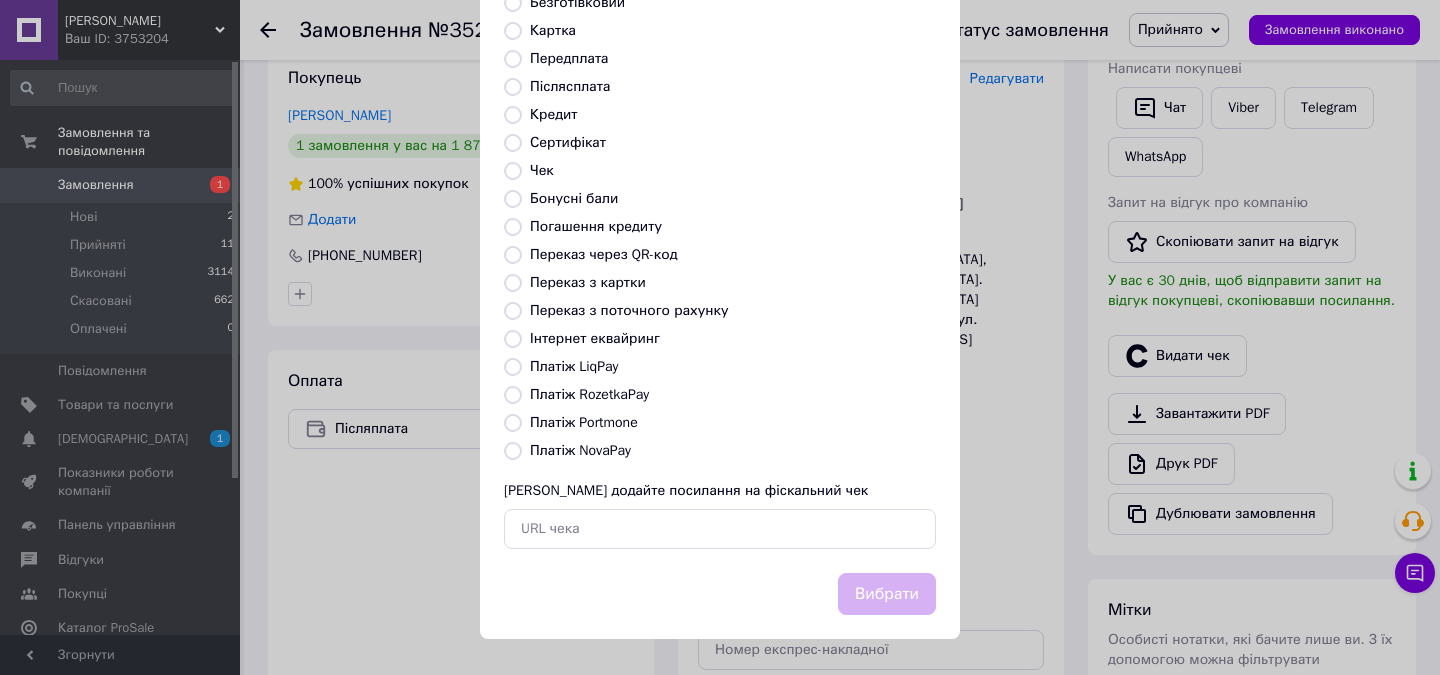click on "Платіж NovaPay" at bounding box center (513, 451) 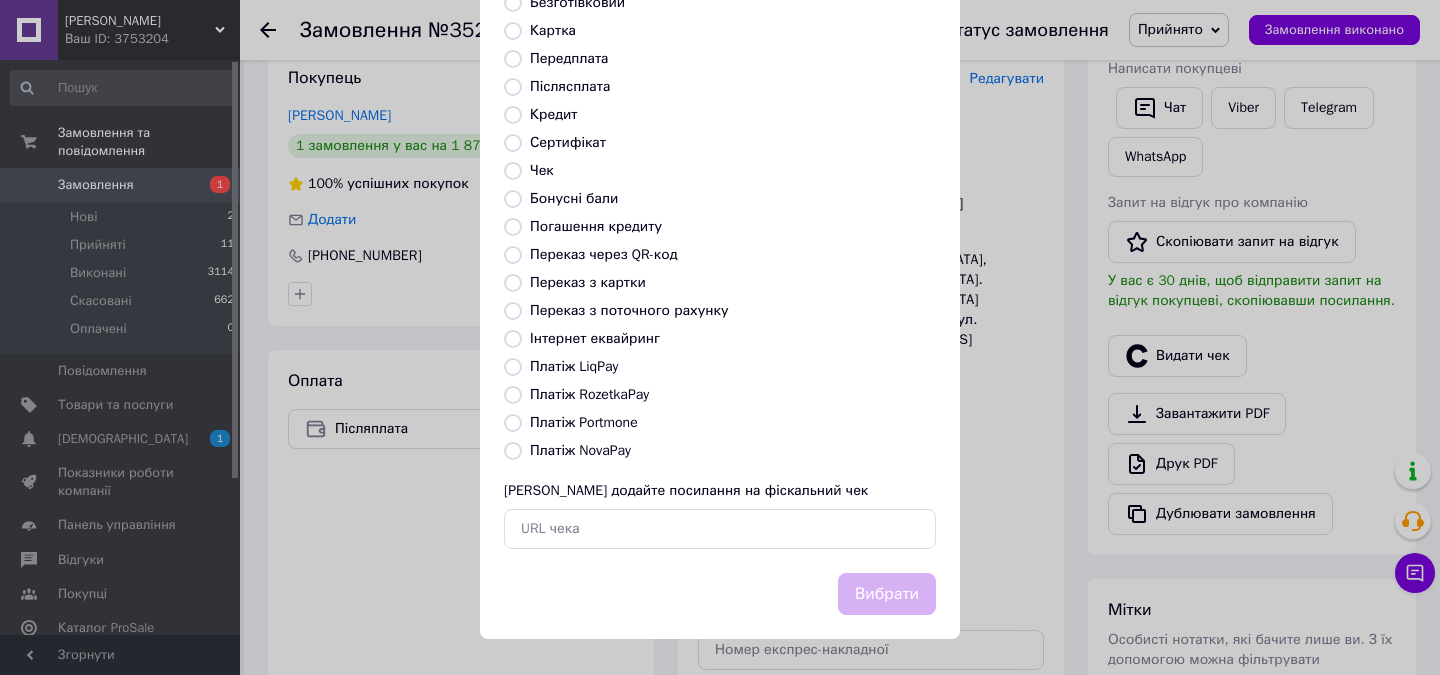 radio on "true" 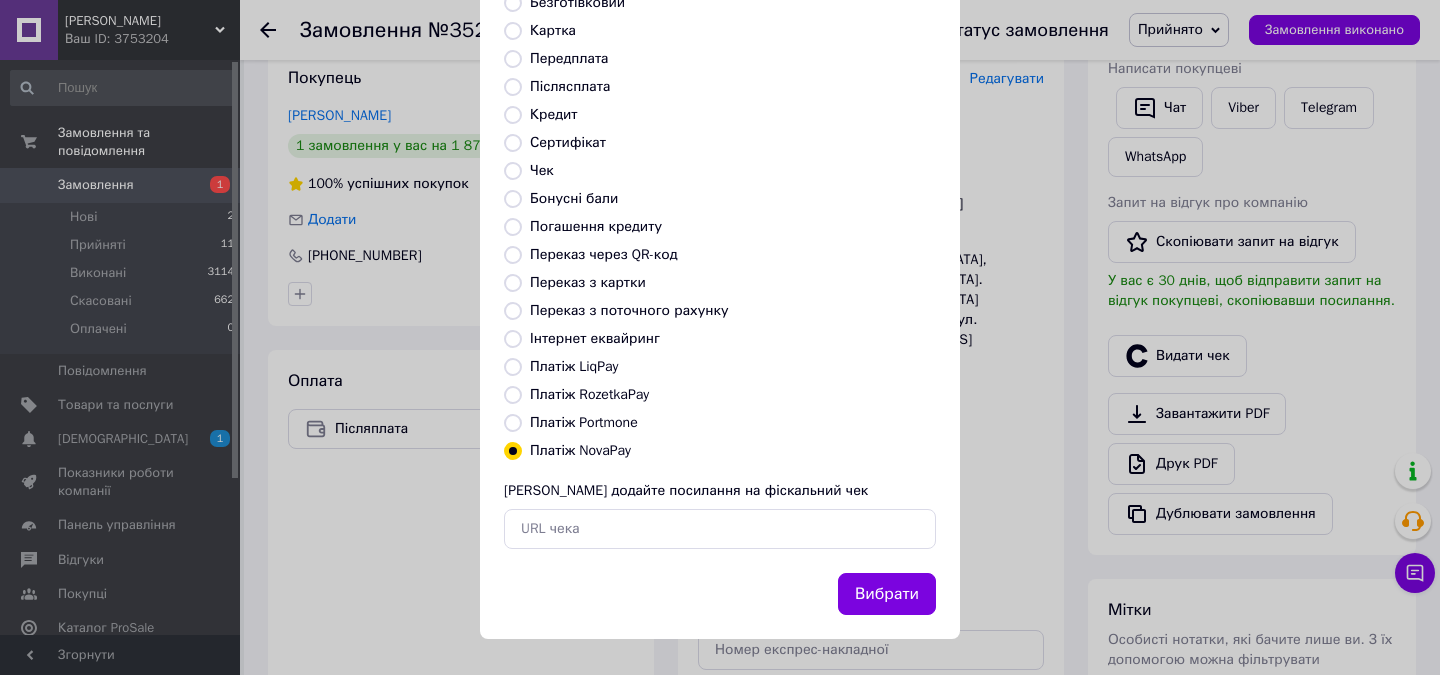 click on "Вибрати" at bounding box center [887, 594] 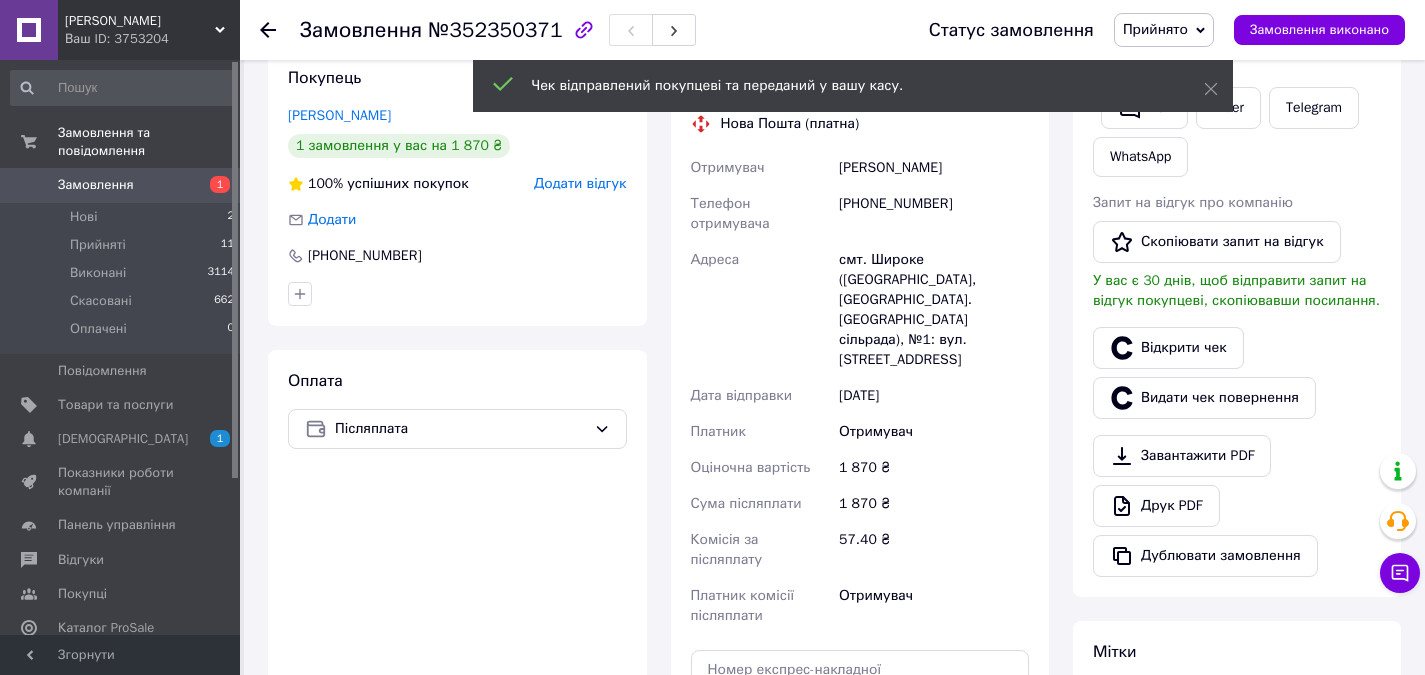 click on "Замовлення" at bounding box center (96, 185) 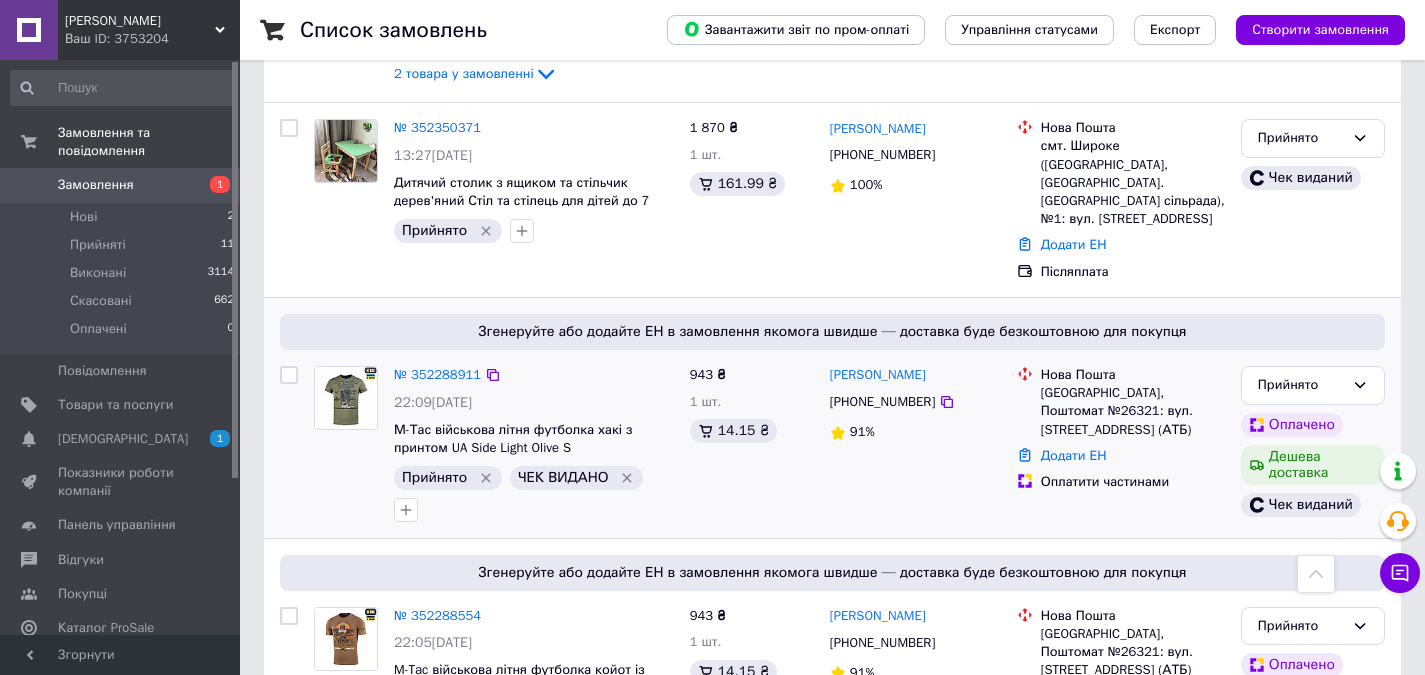 scroll, scrollTop: 600, scrollLeft: 0, axis: vertical 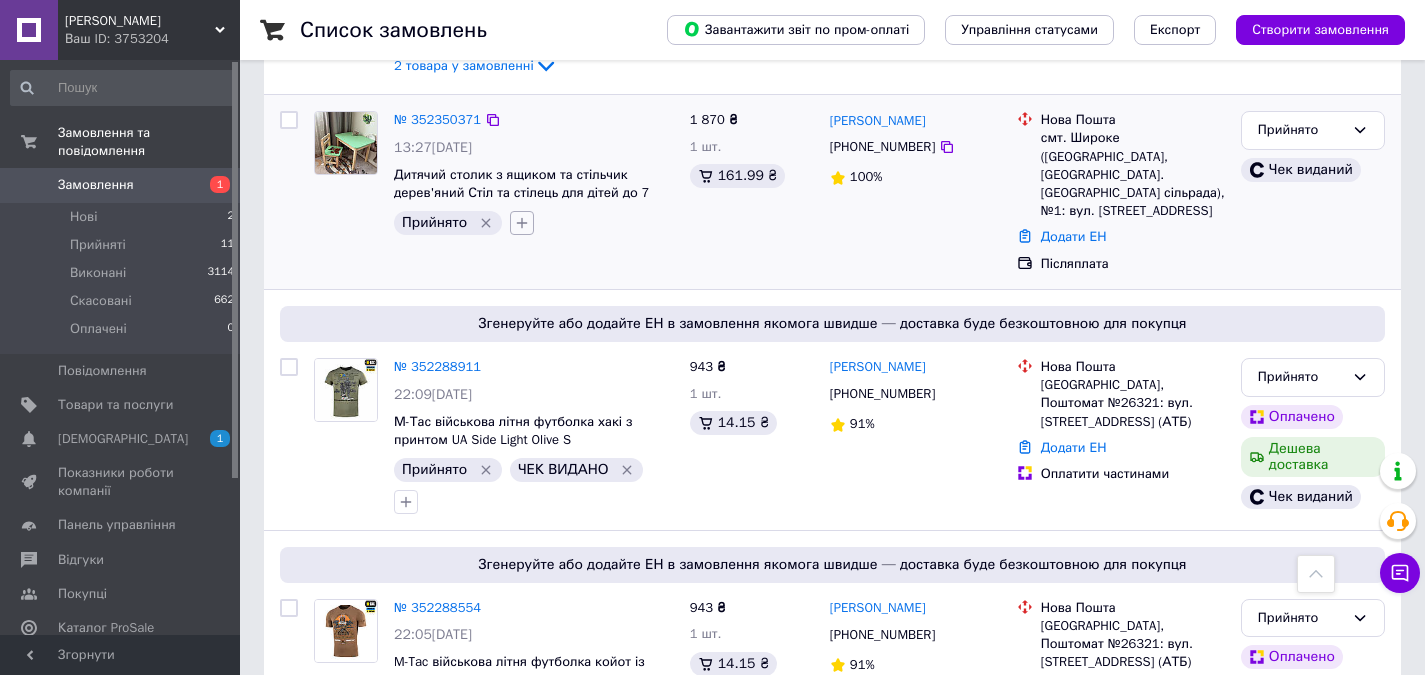 drag, startPoint x: 519, startPoint y: 239, endPoint x: 635, endPoint y: 213, distance: 118.87809 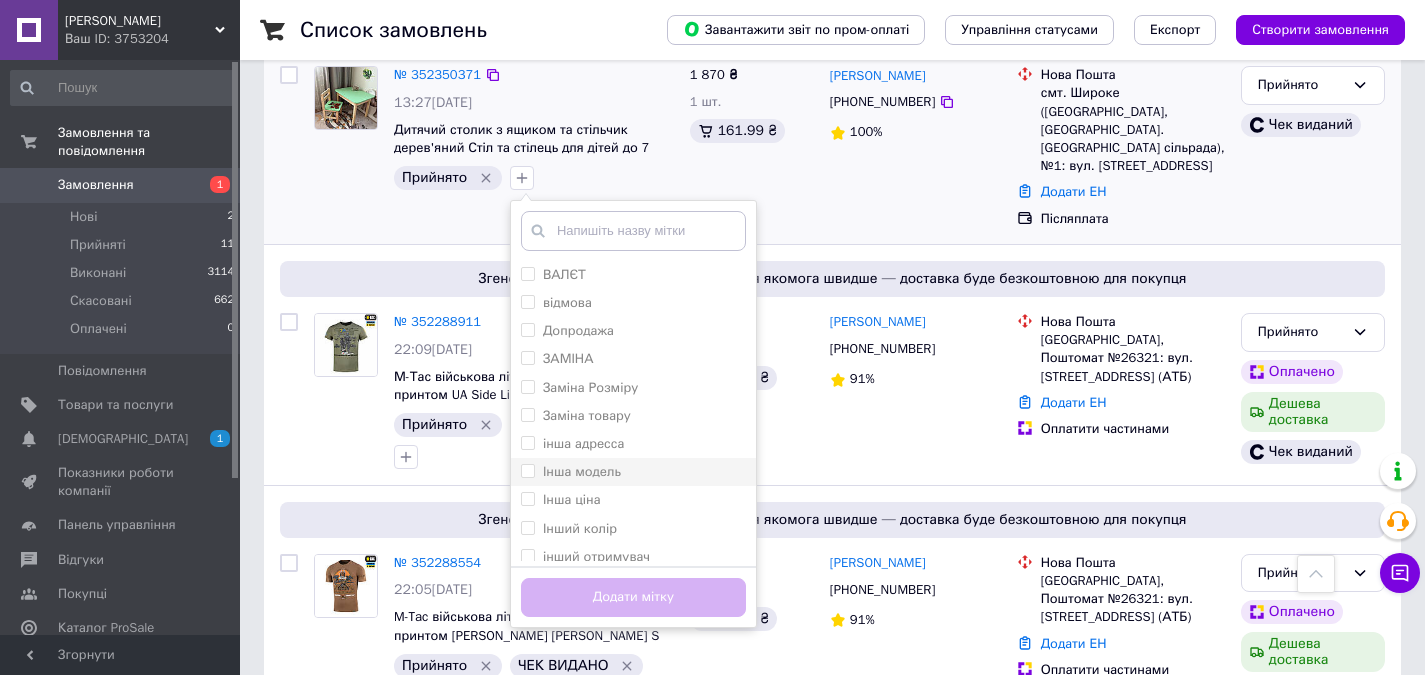 scroll, scrollTop: 700, scrollLeft: 0, axis: vertical 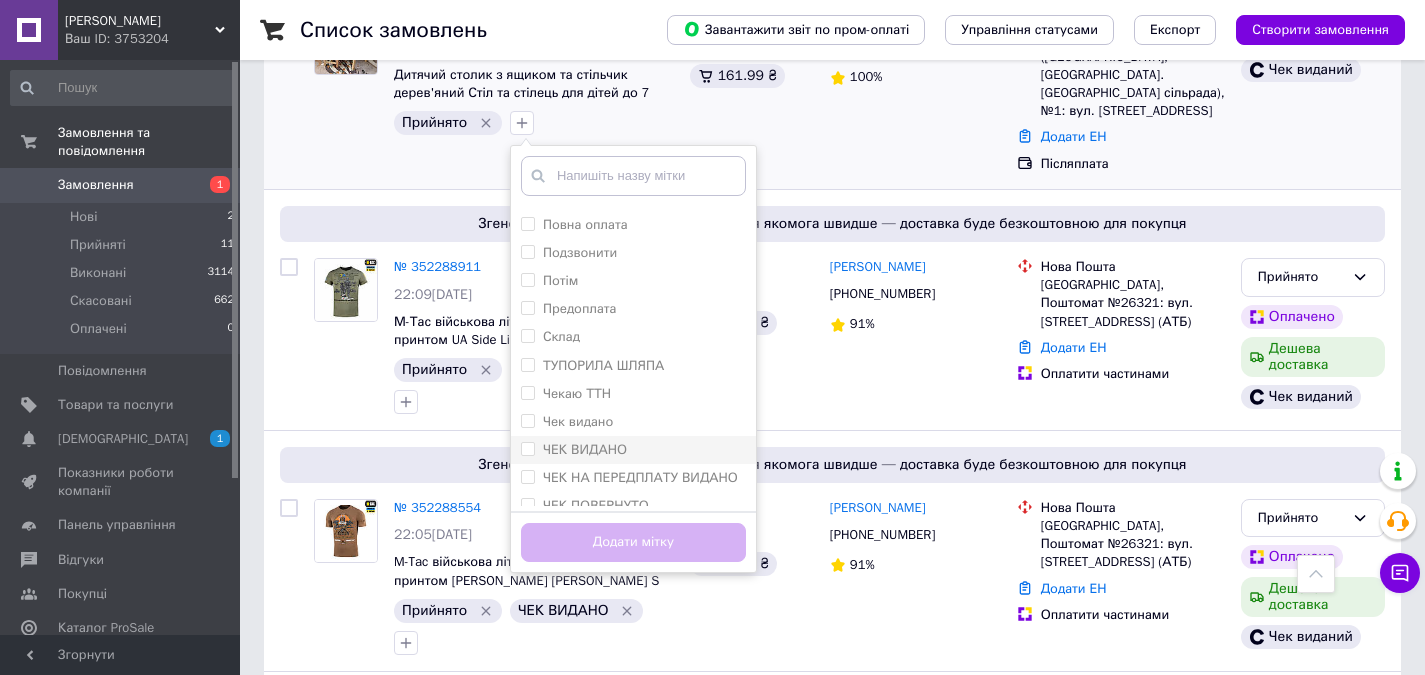 click on "ЧЕК ВИДАНО" at bounding box center (527, 448) 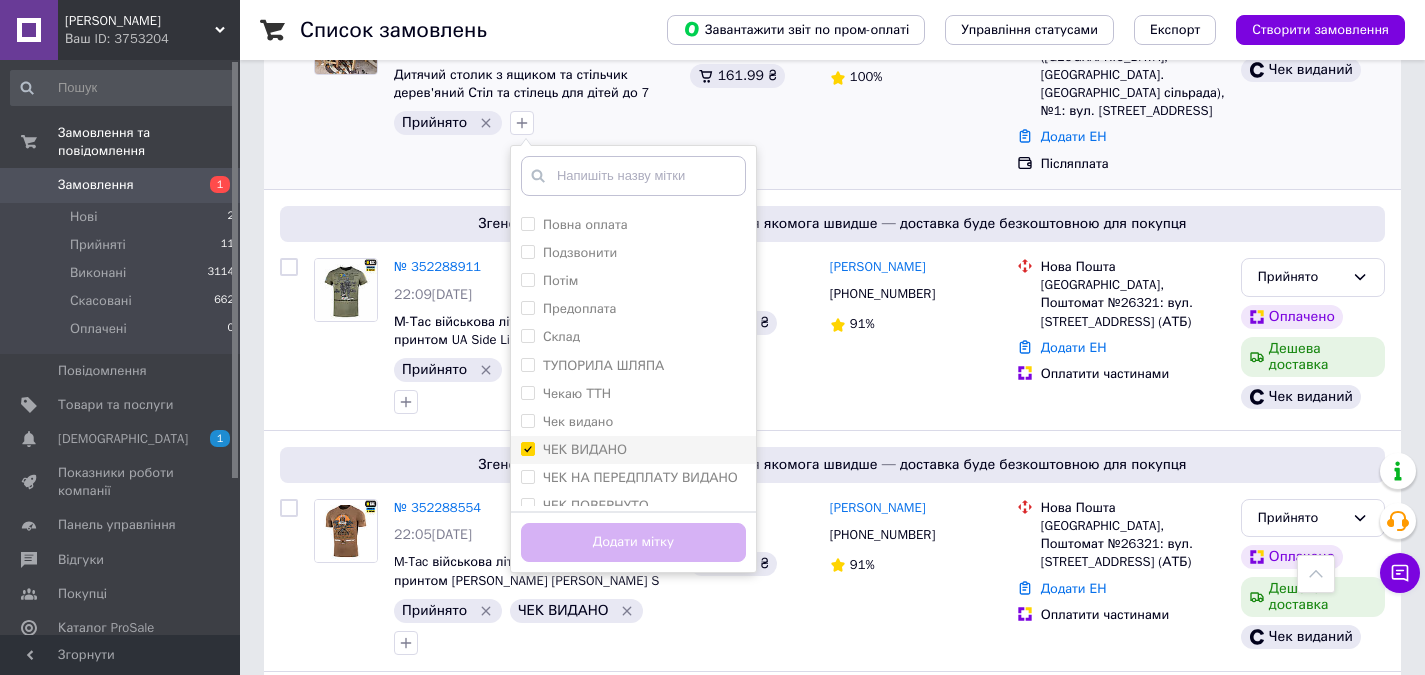 checkbox on "true" 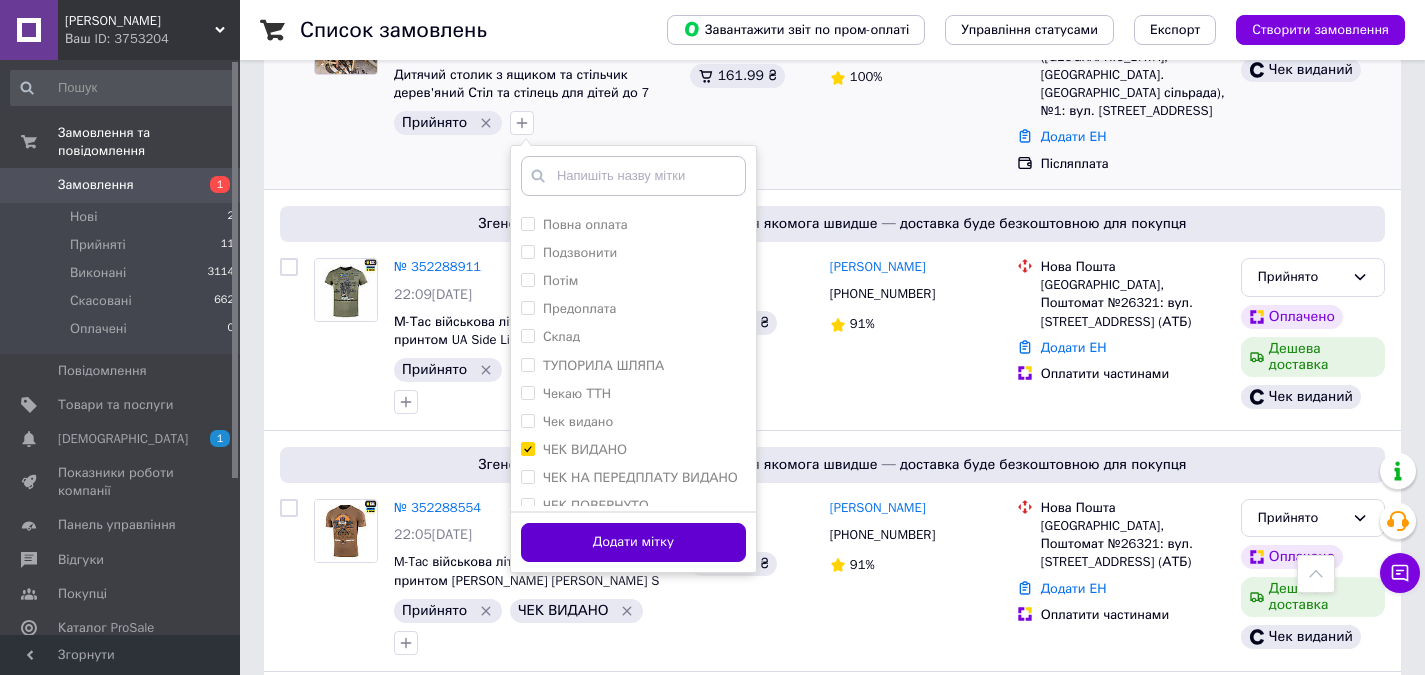 click on "Додати мітку" at bounding box center (633, 542) 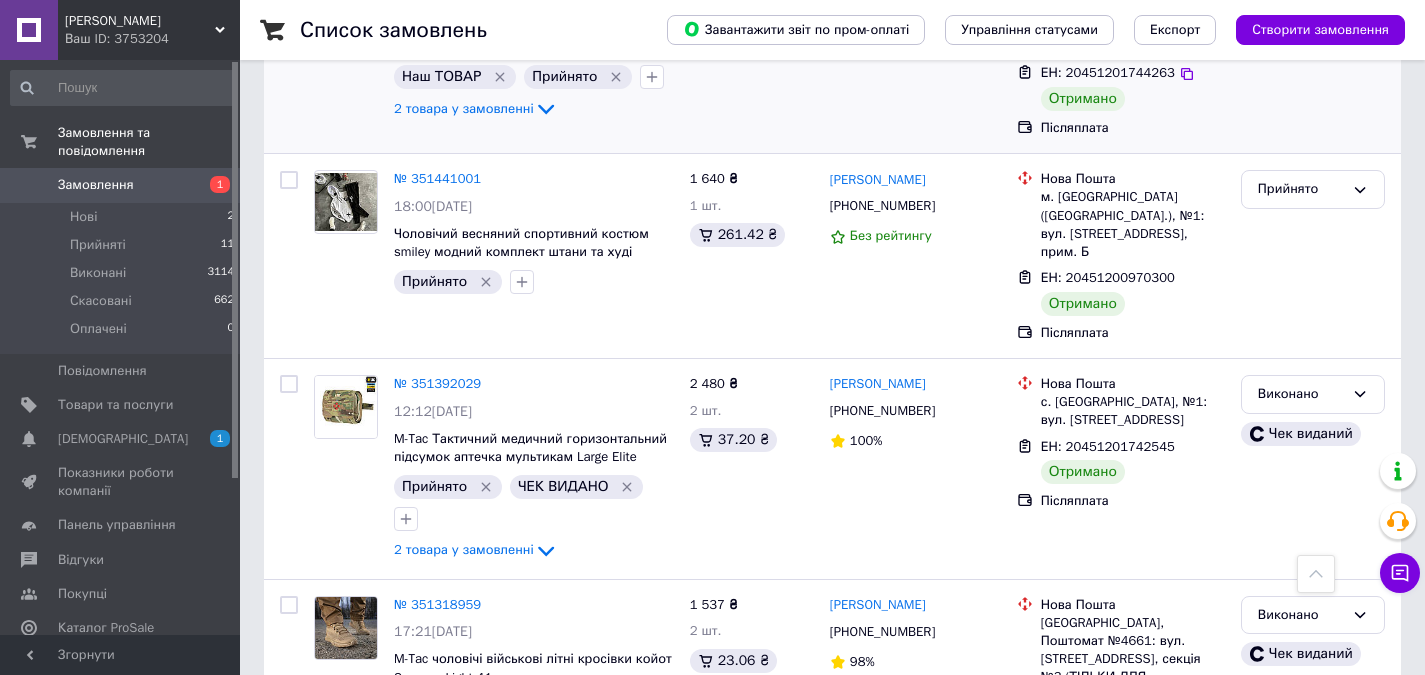 scroll, scrollTop: 3900, scrollLeft: 0, axis: vertical 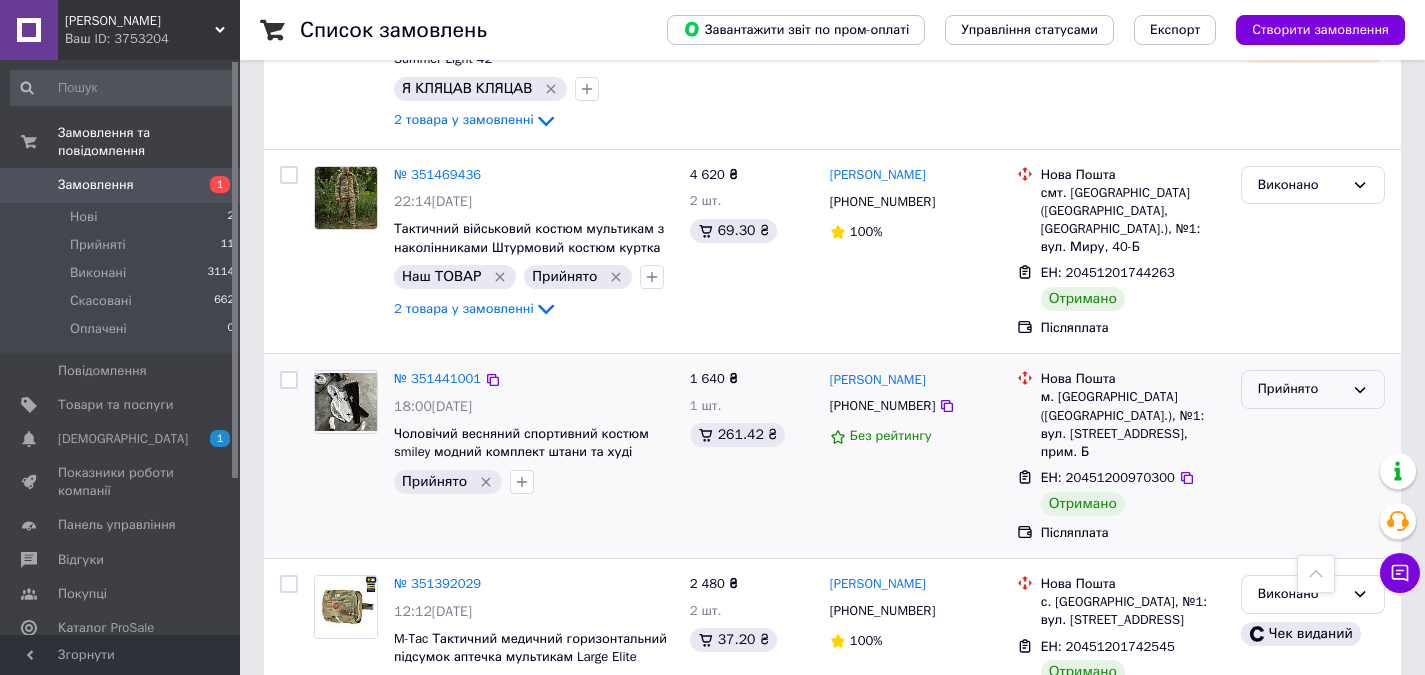 click on "Прийнято" at bounding box center (1301, 389) 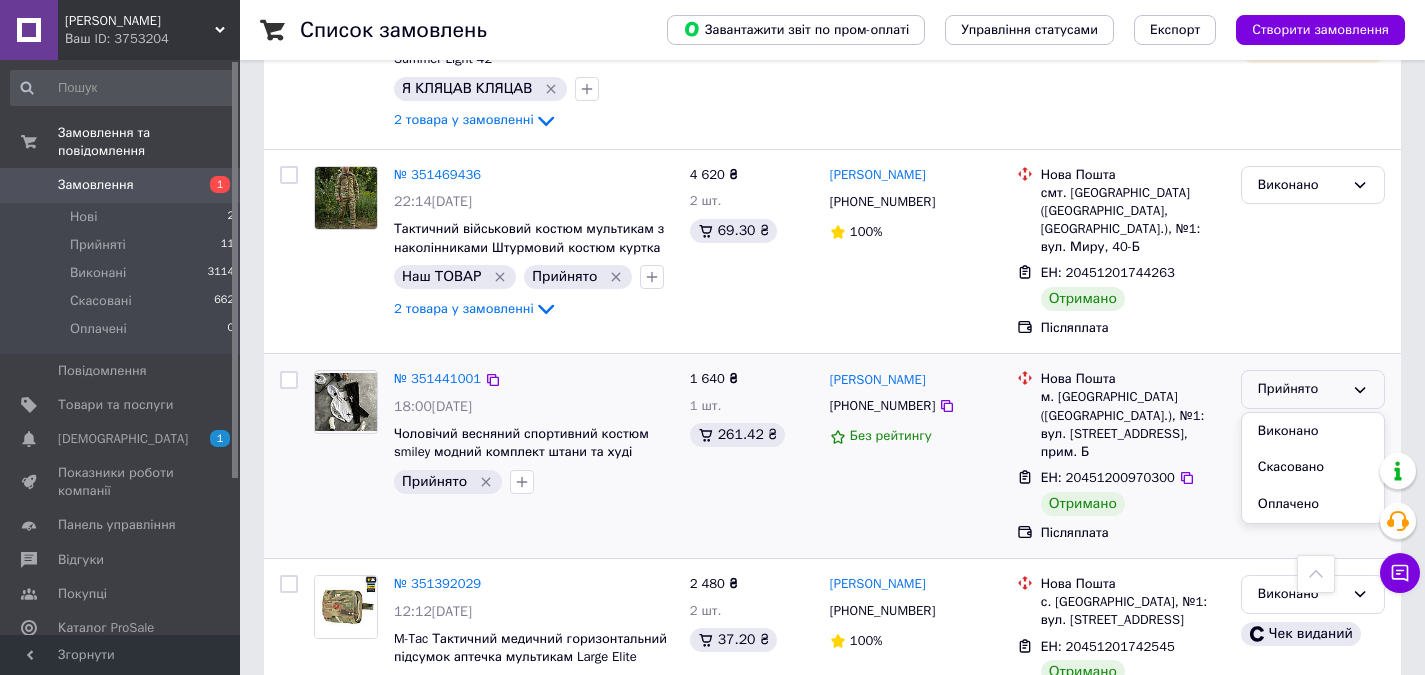 click on "Прийнято Виконано Скасовано Оплачено" at bounding box center (1313, 389) 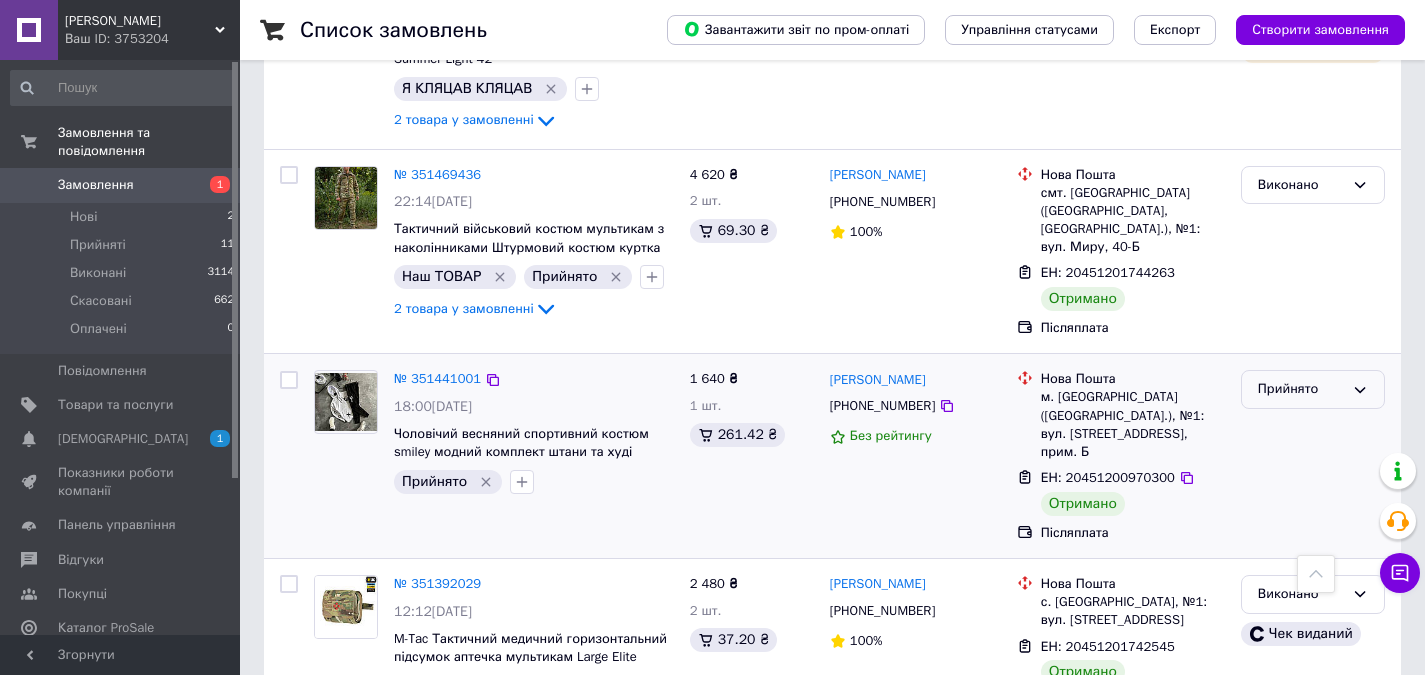 click on "Прийнято" at bounding box center [1301, 389] 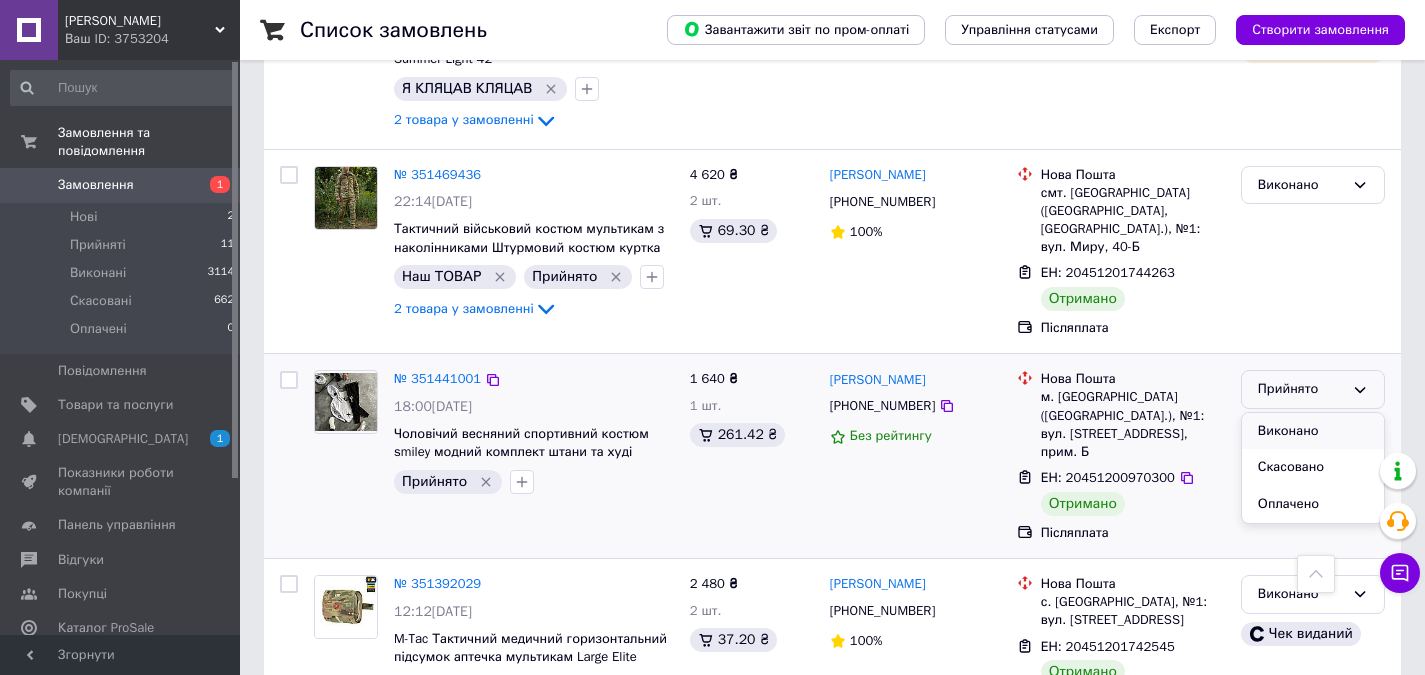 drag, startPoint x: 1296, startPoint y: 254, endPoint x: 1254, endPoint y: 284, distance: 51.613953 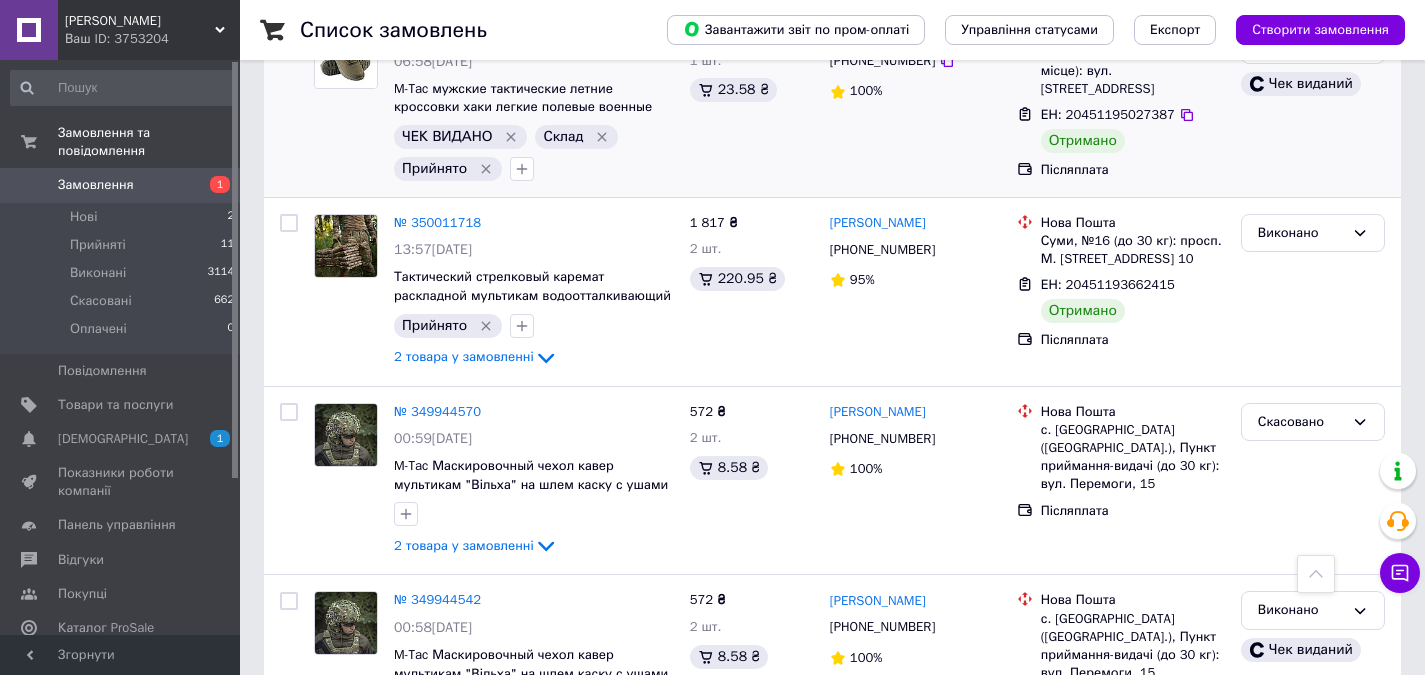 scroll, scrollTop: 7500, scrollLeft: 0, axis: vertical 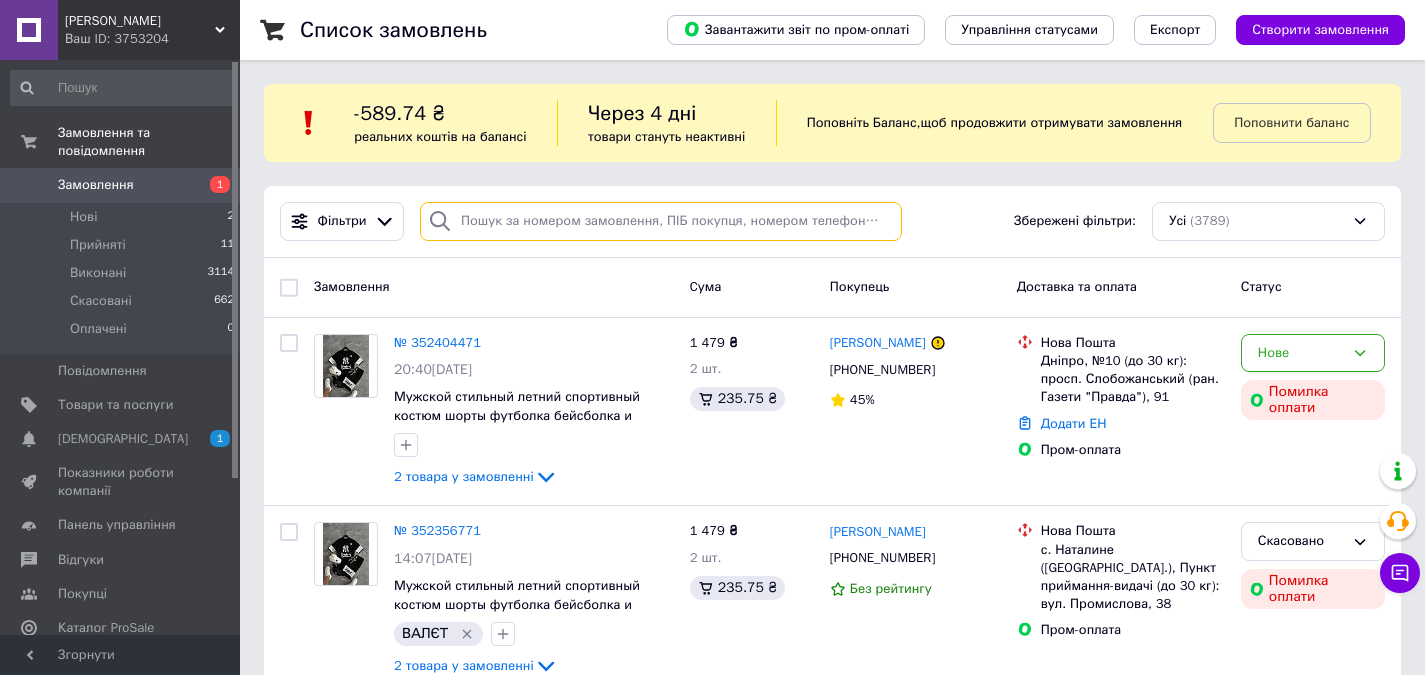 click at bounding box center [661, 221] 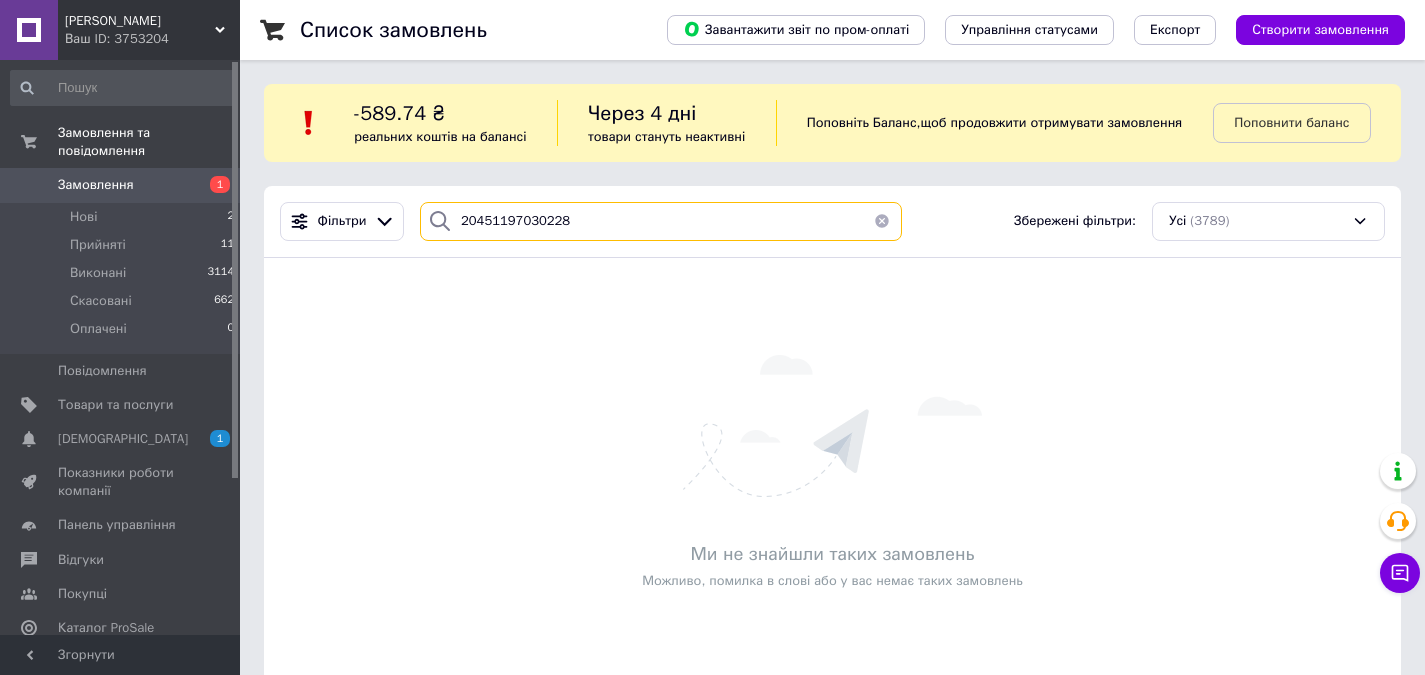 drag, startPoint x: 618, startPoint y: 247, endPoint x: 416, endPoint y: 273, distance: 203.6664 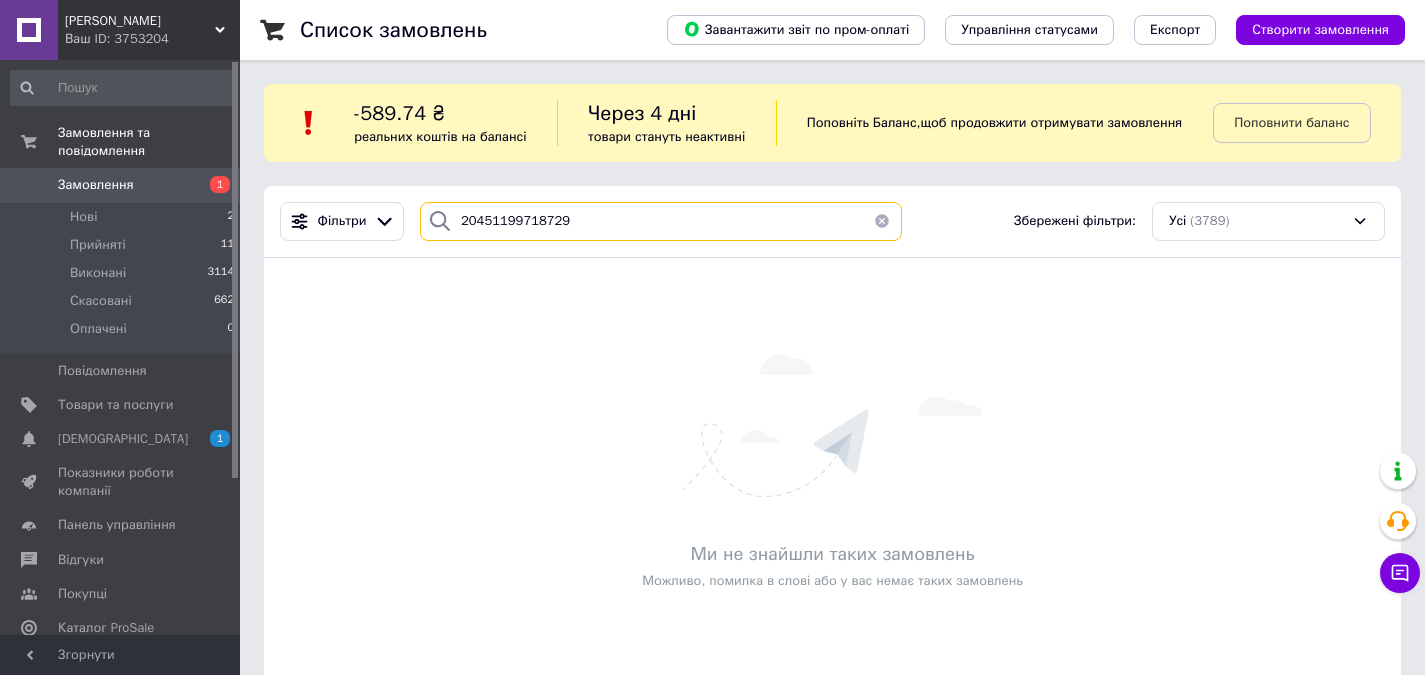 drag, startPoint x: 561, startPoint y: 238, endPoint x: 410, endPoint y: 264, distance: 153.22206 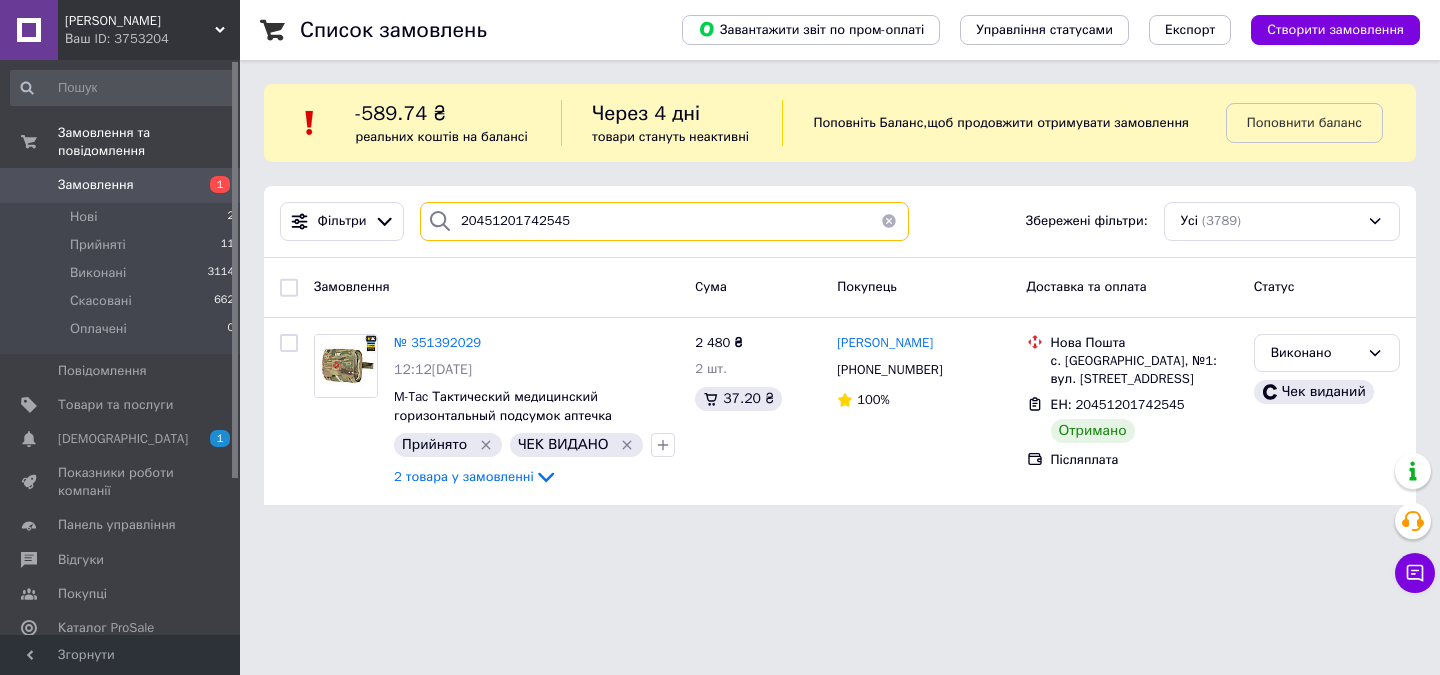 drag, startPoint x: 585, startPoint y: 223, endPoint x: 452, endPoint y: 303, distance: 155.20631 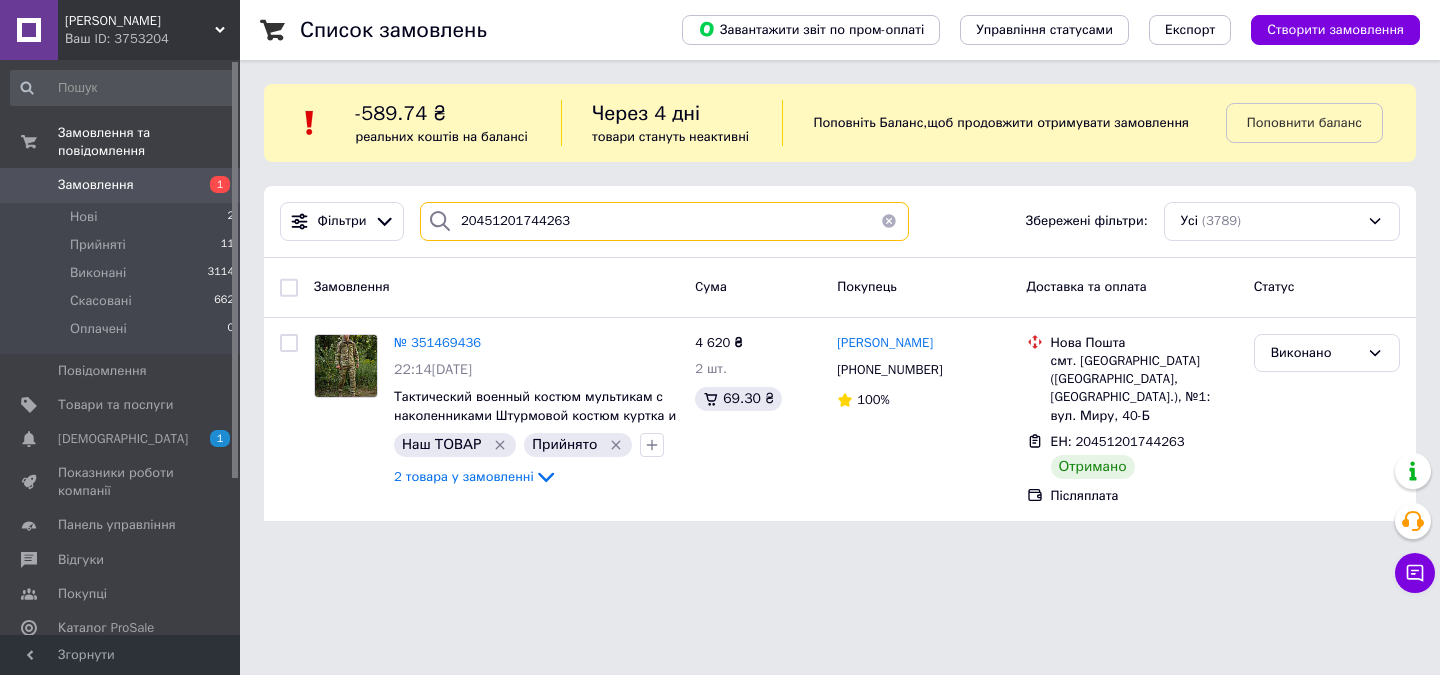 type on "20451201744263" 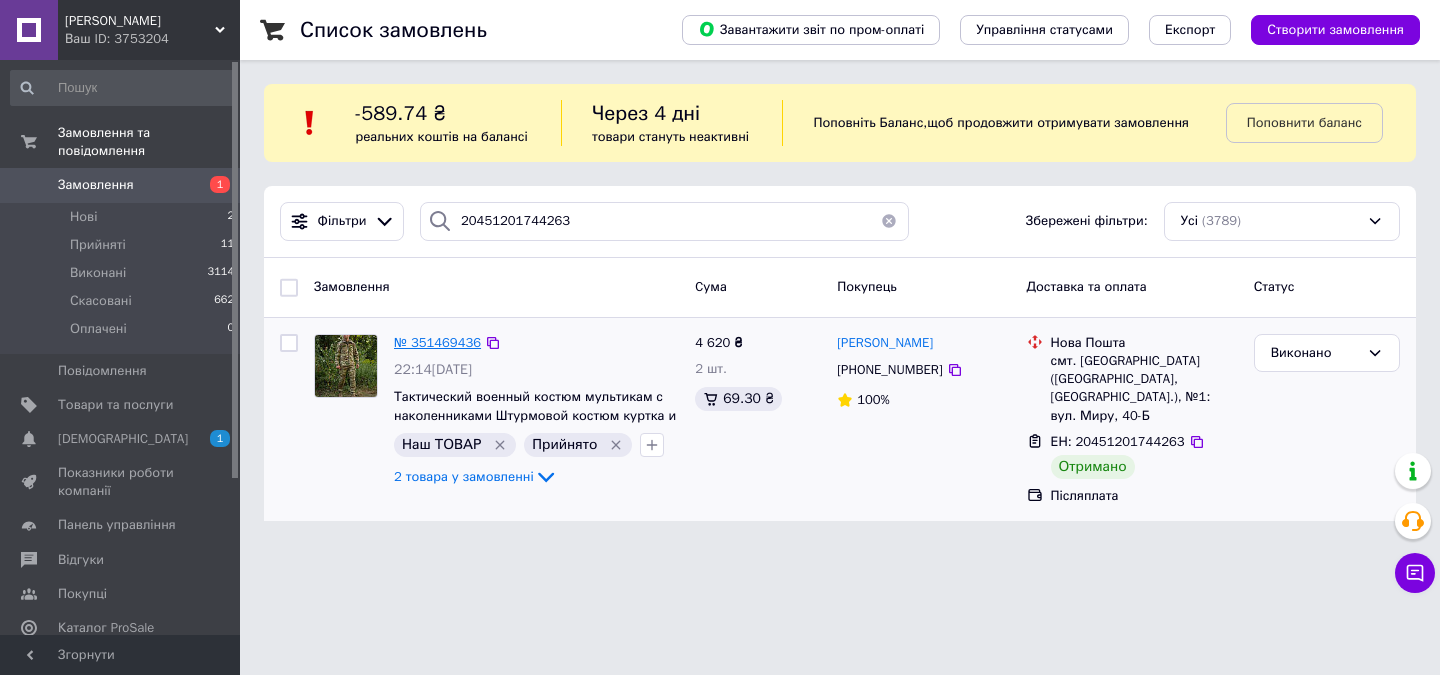 click on "№ 351469436" at bounding box center (437, 342) 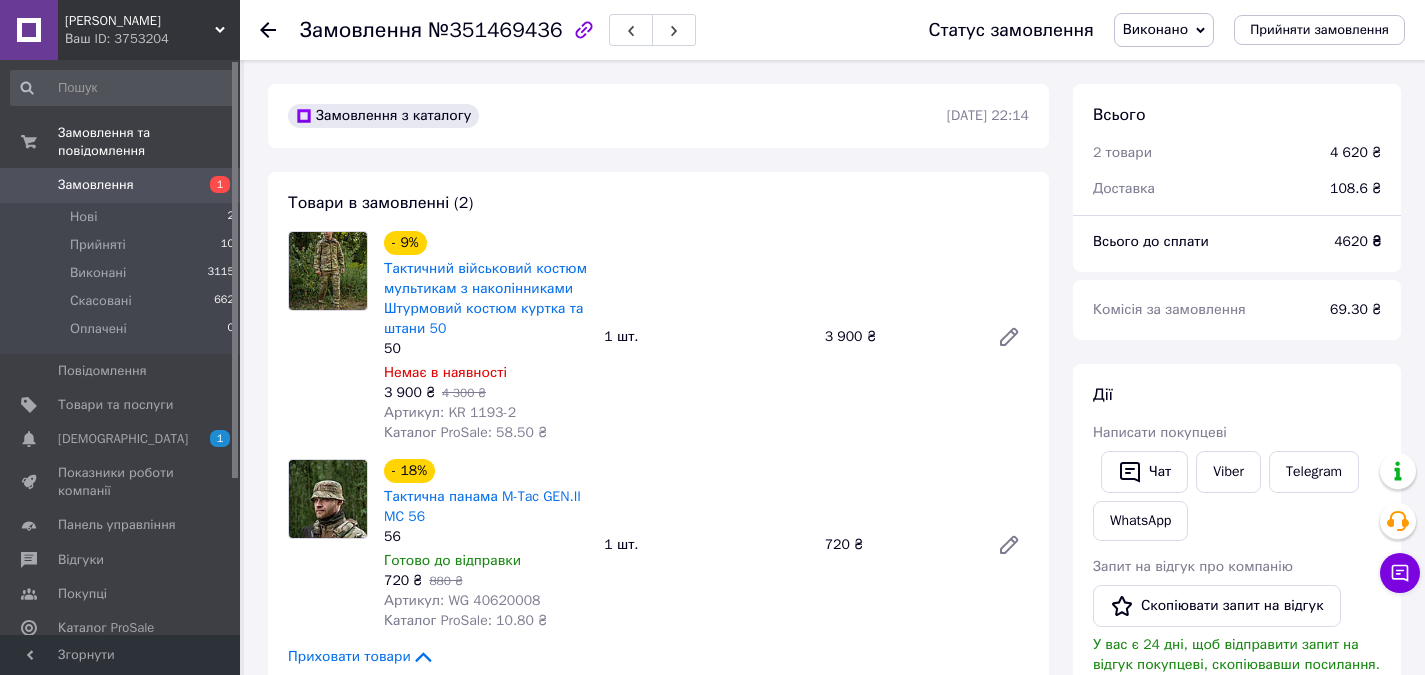 scroll, scrollTop: 68, scrollLeft: 0, axis: vertical 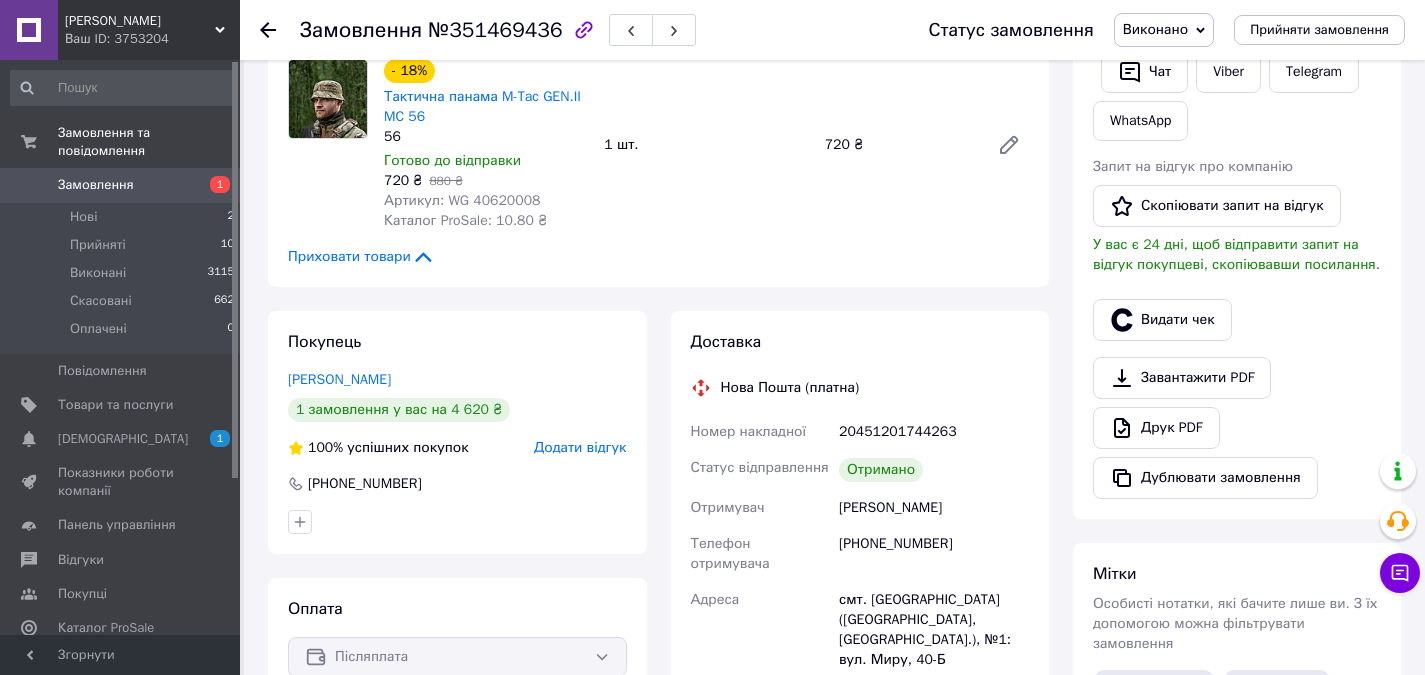 click on "Замовлення" at bounding box center [96, 185] 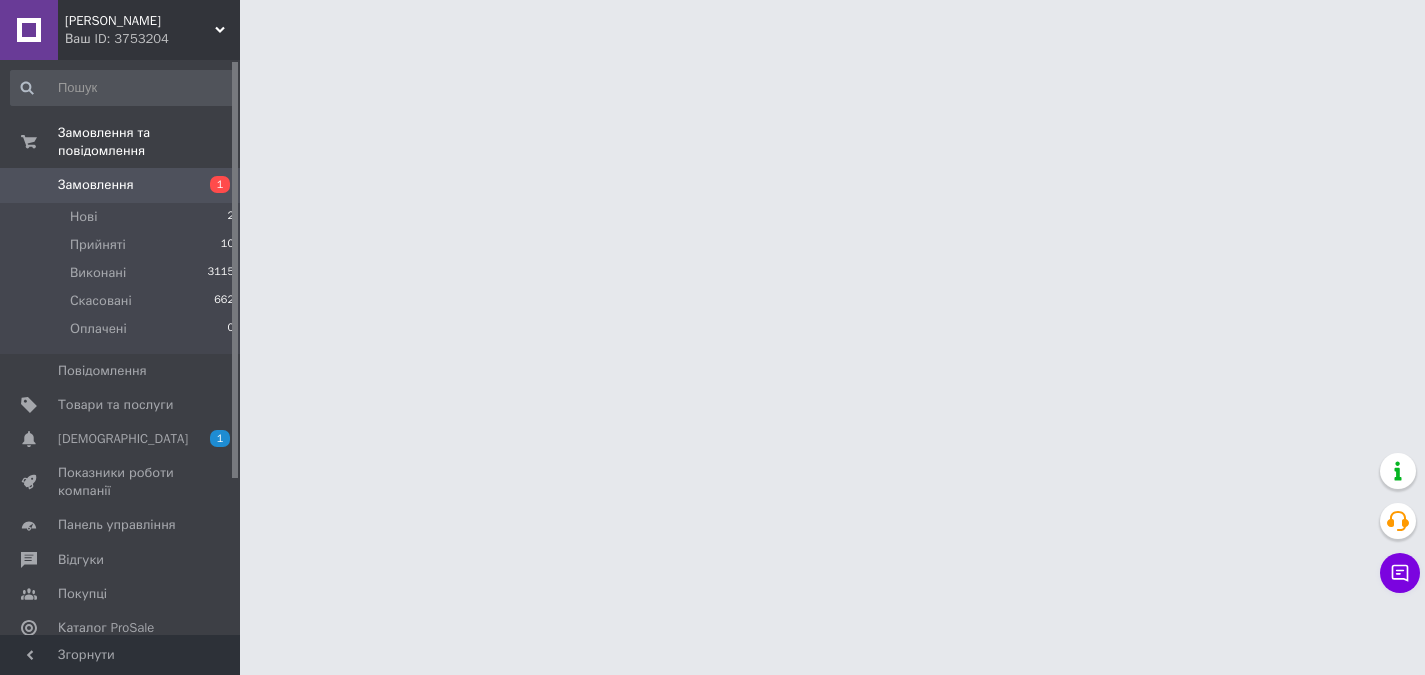 scroll, scrollTop: 0, scrollLeft: 0, axis: both 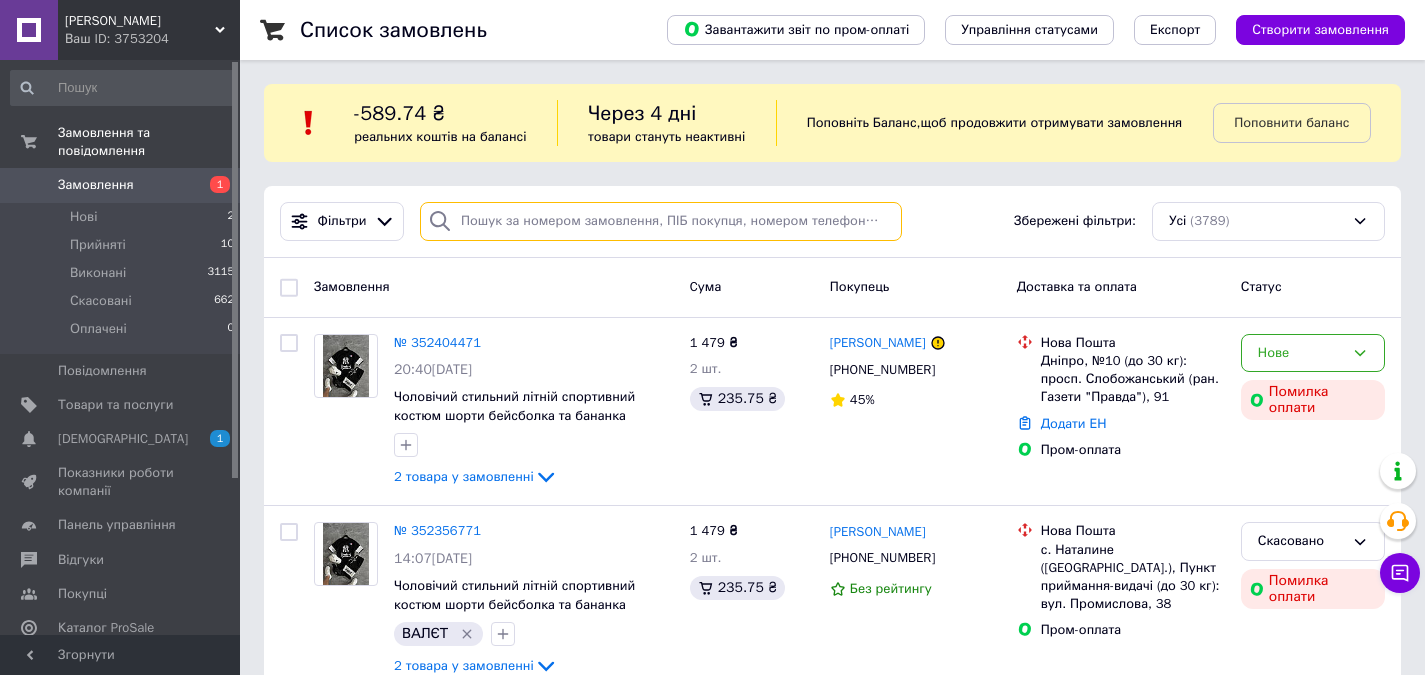click at bounding box center (661, 221) 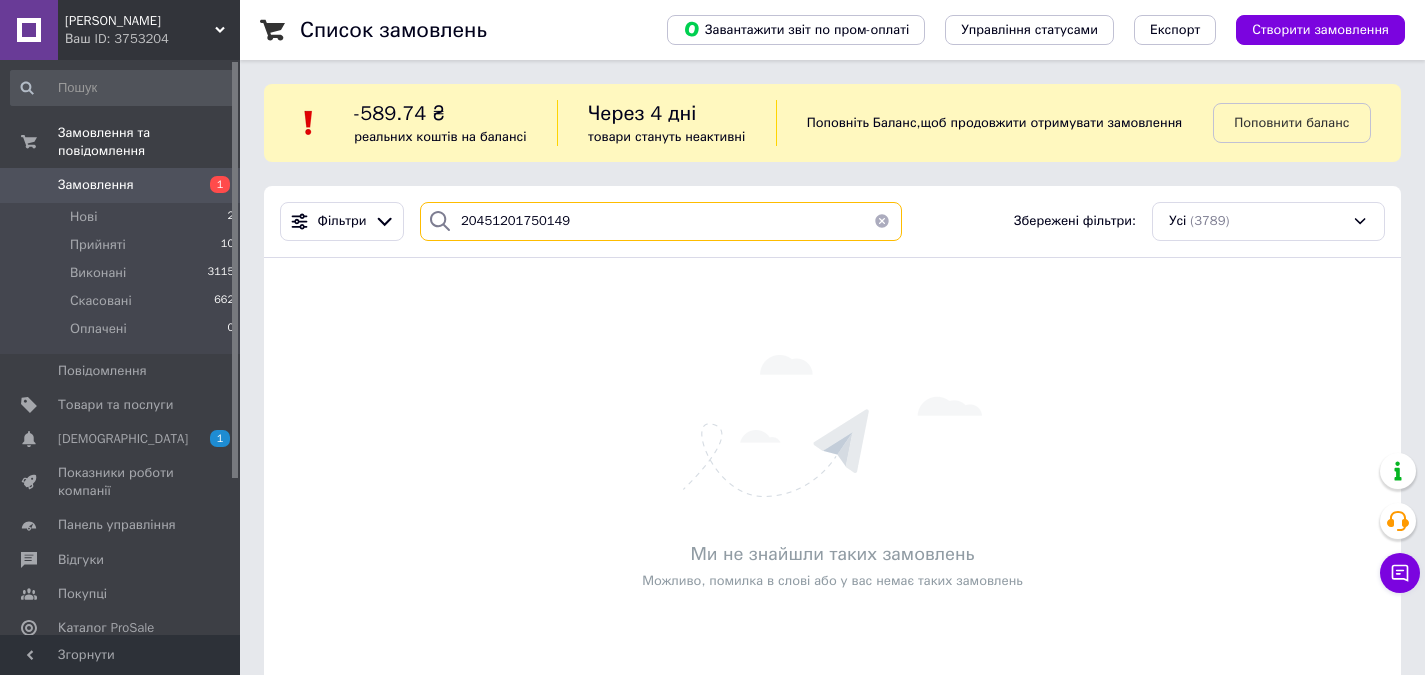 type on "20451201750149" 